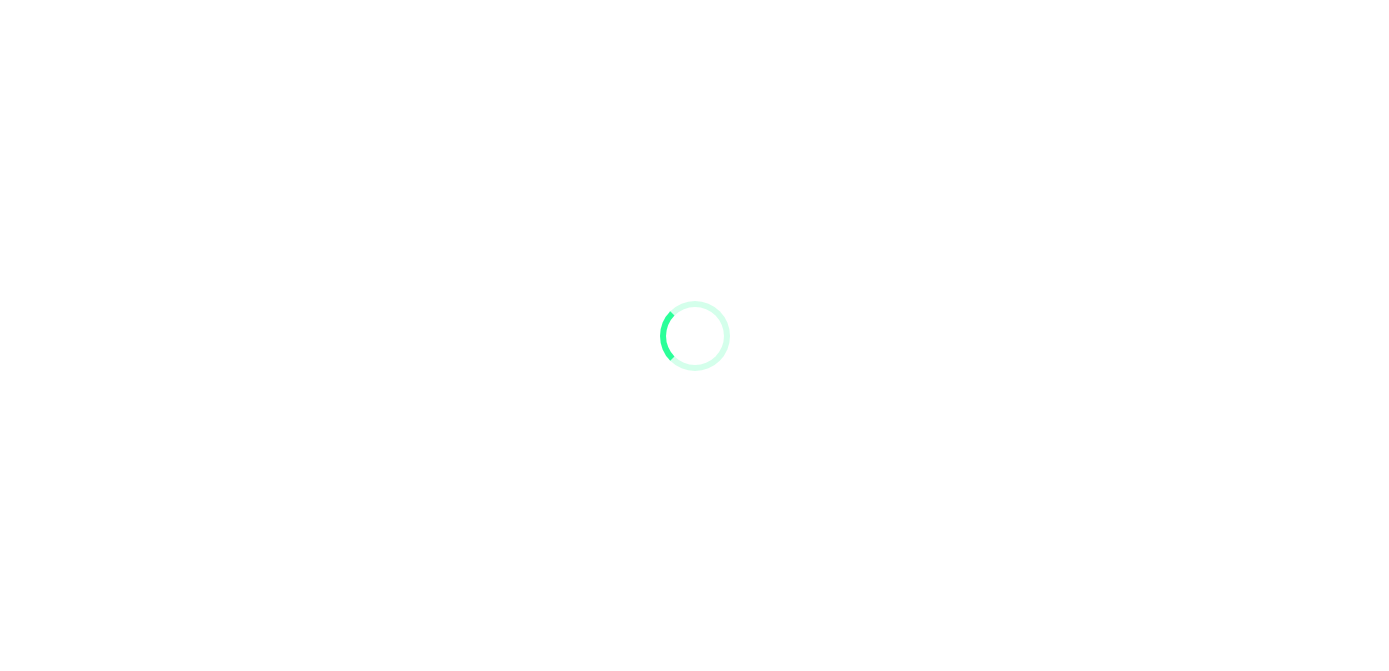 scroll, scrollTop: 0, scrollLeft: 0, axis: both 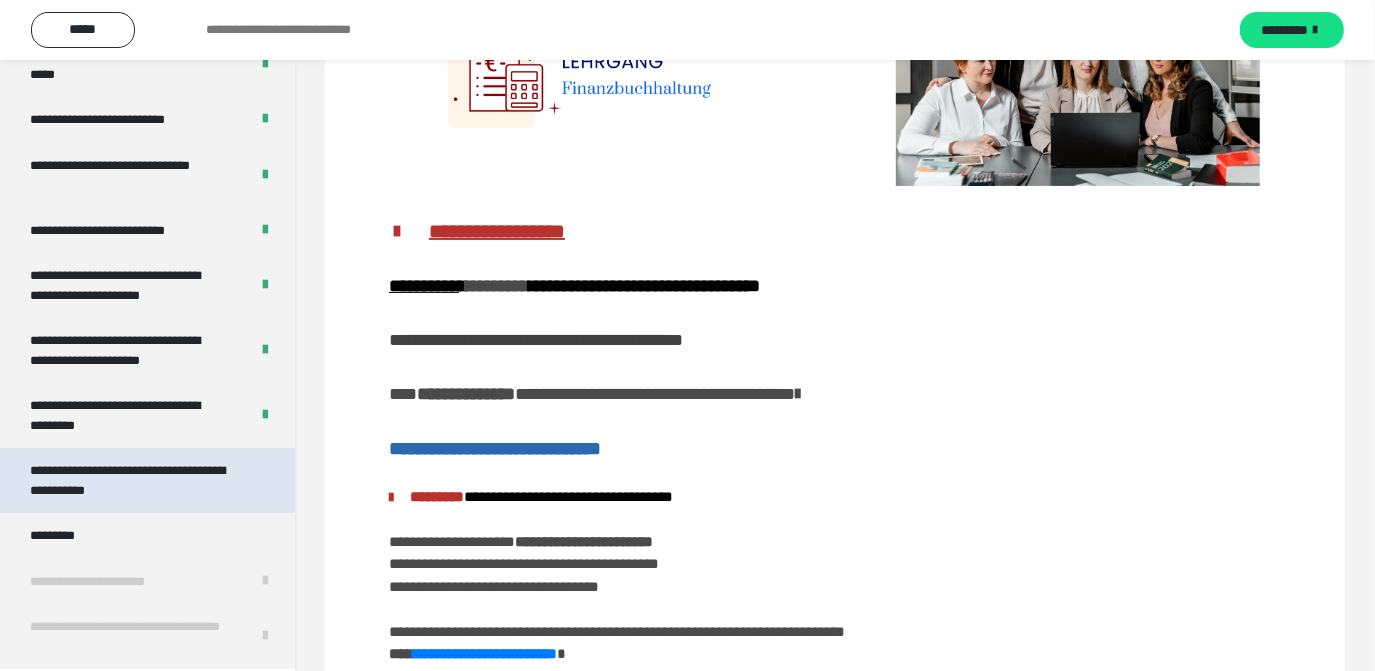 click on "**********" at bounding box center [132, 480] 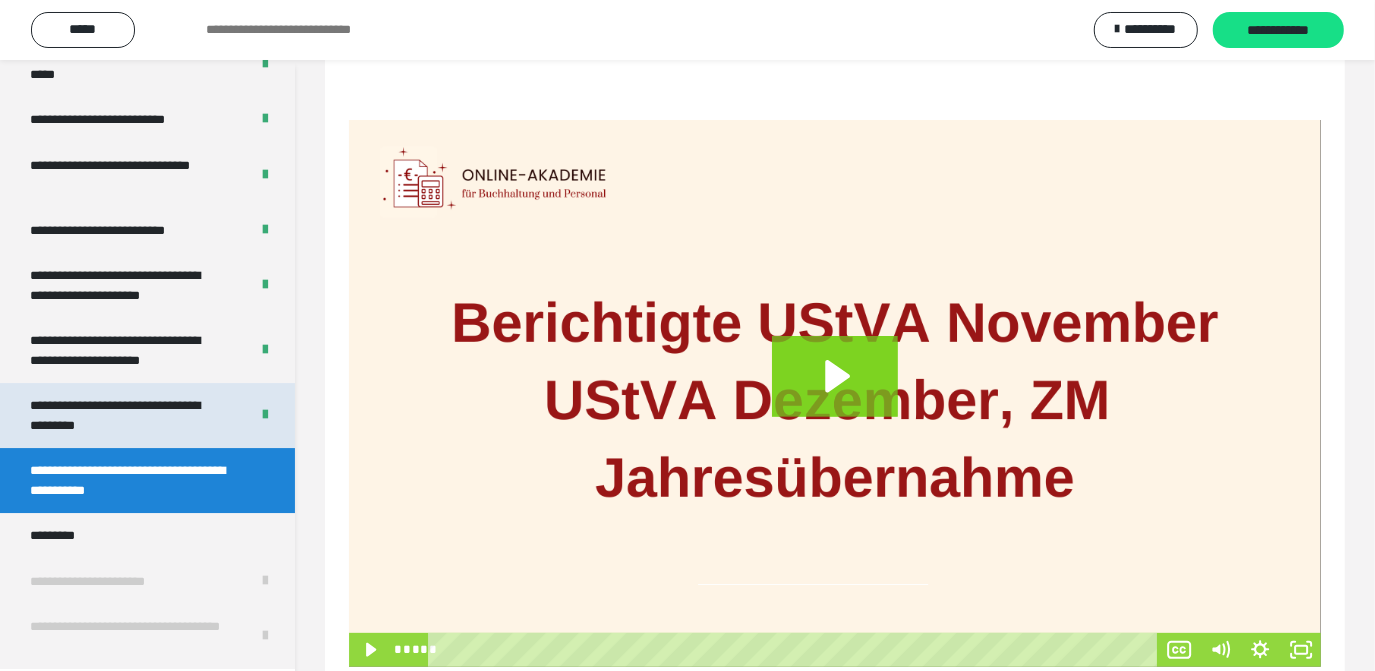 scroll, scrollTop: 274, scrollLeft: 0, axis: vertical 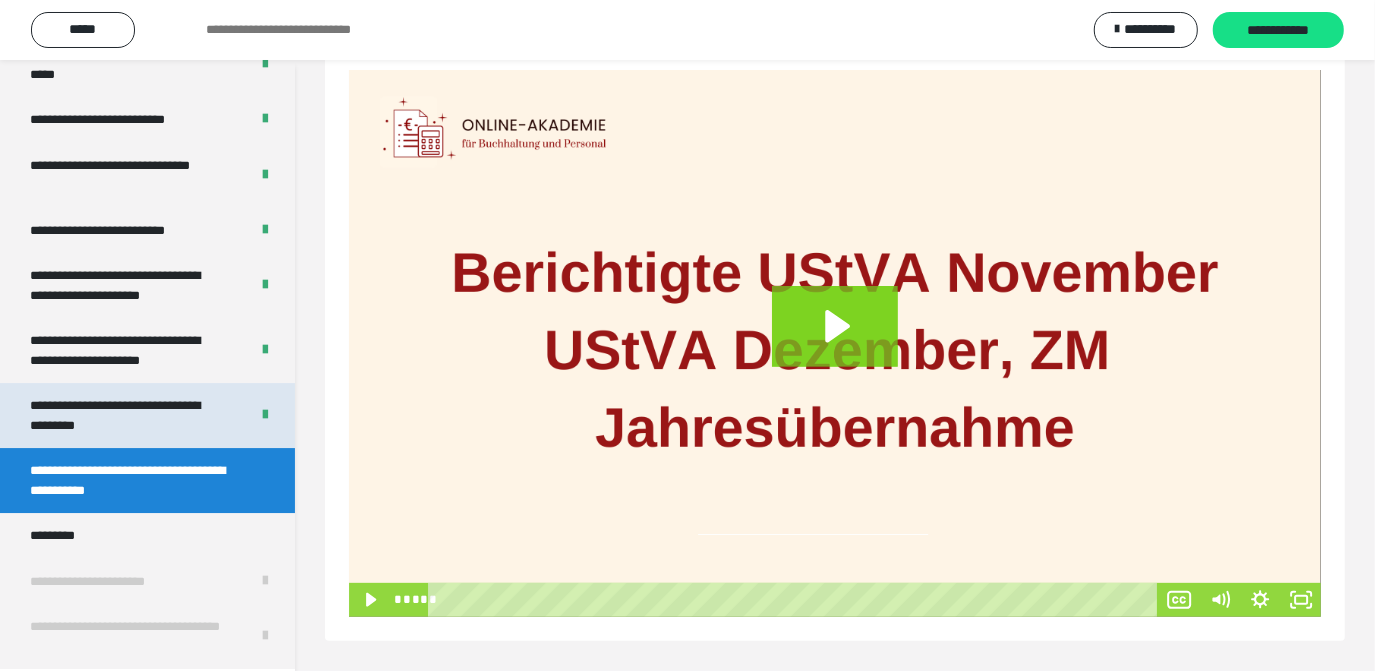click on "**********" at bounding box center [124, 415] 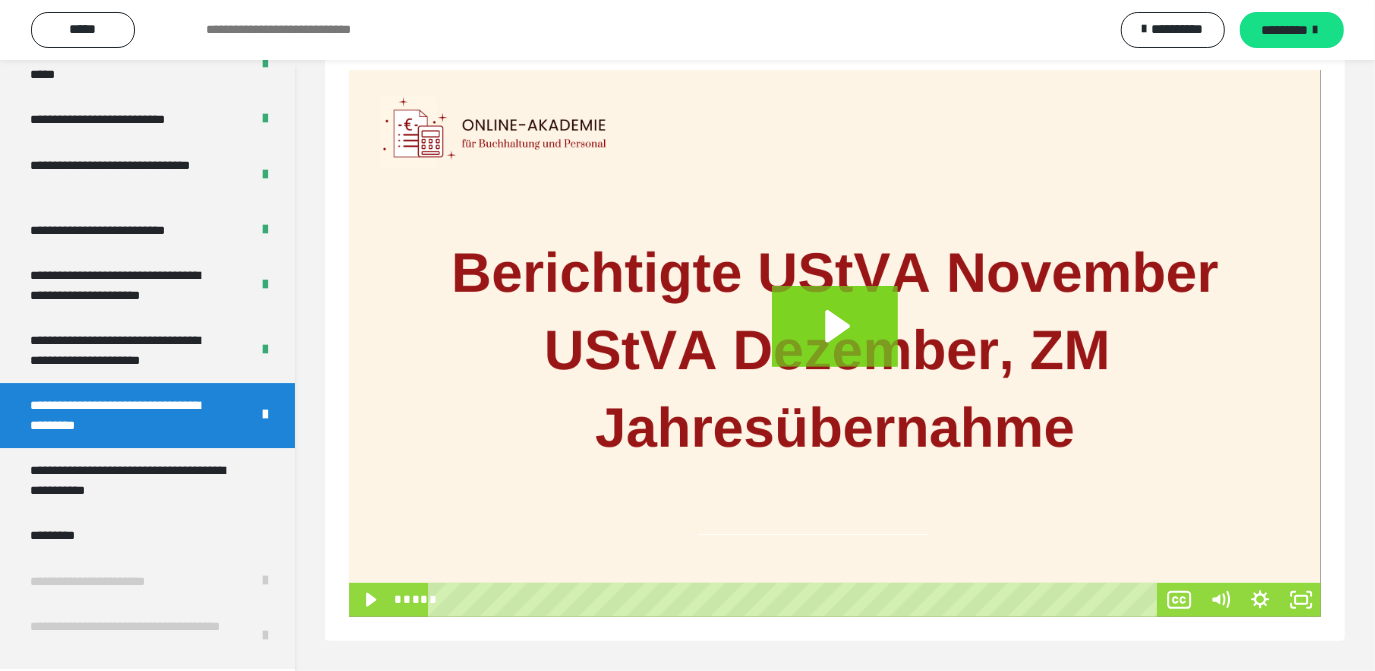 scroll, scrollTop: 60, scrollLeft: 0, axis: vertical 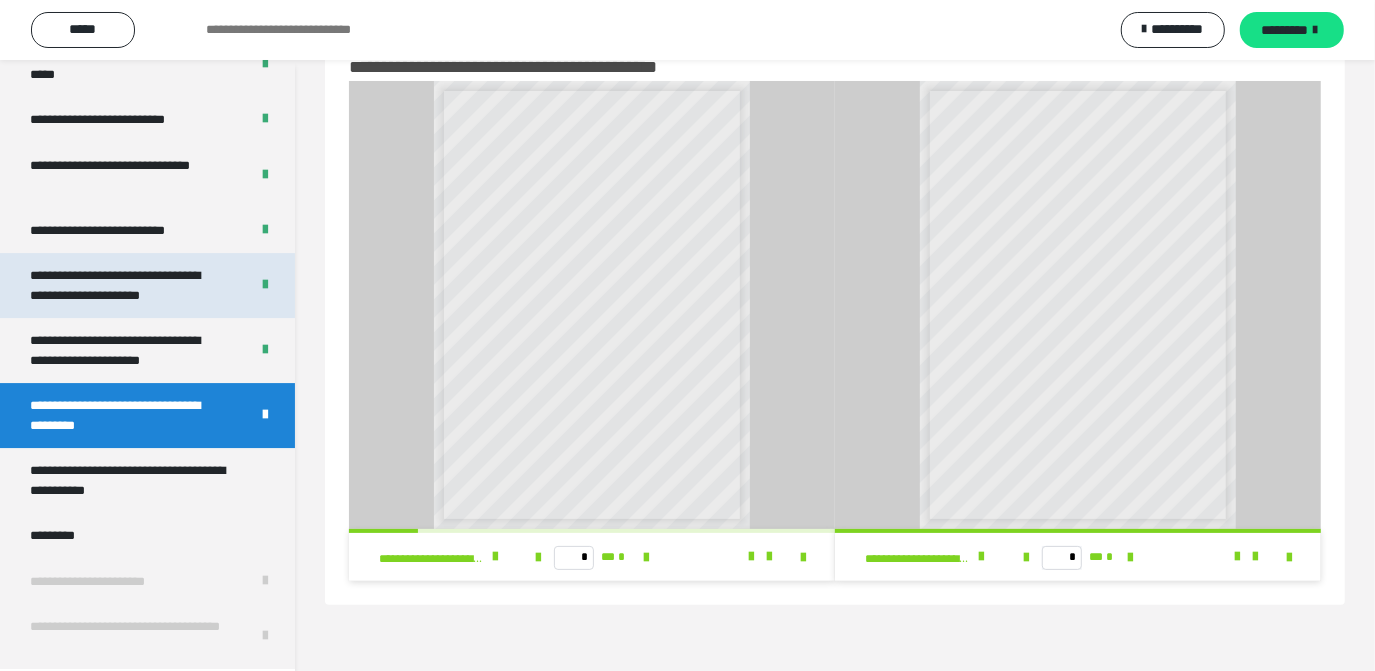 click on "**********" at bounding box center [124, 285] 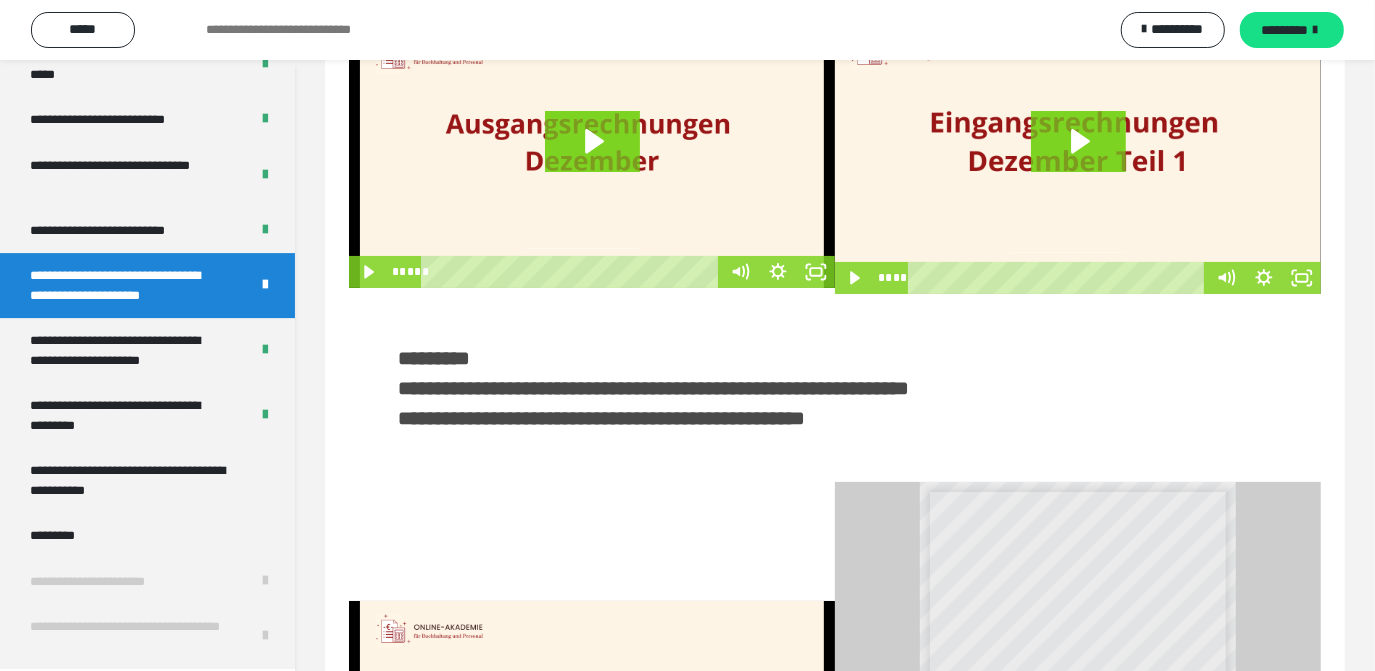 scroll, scrollTop: 0, scrollLeft: 0, axis: both 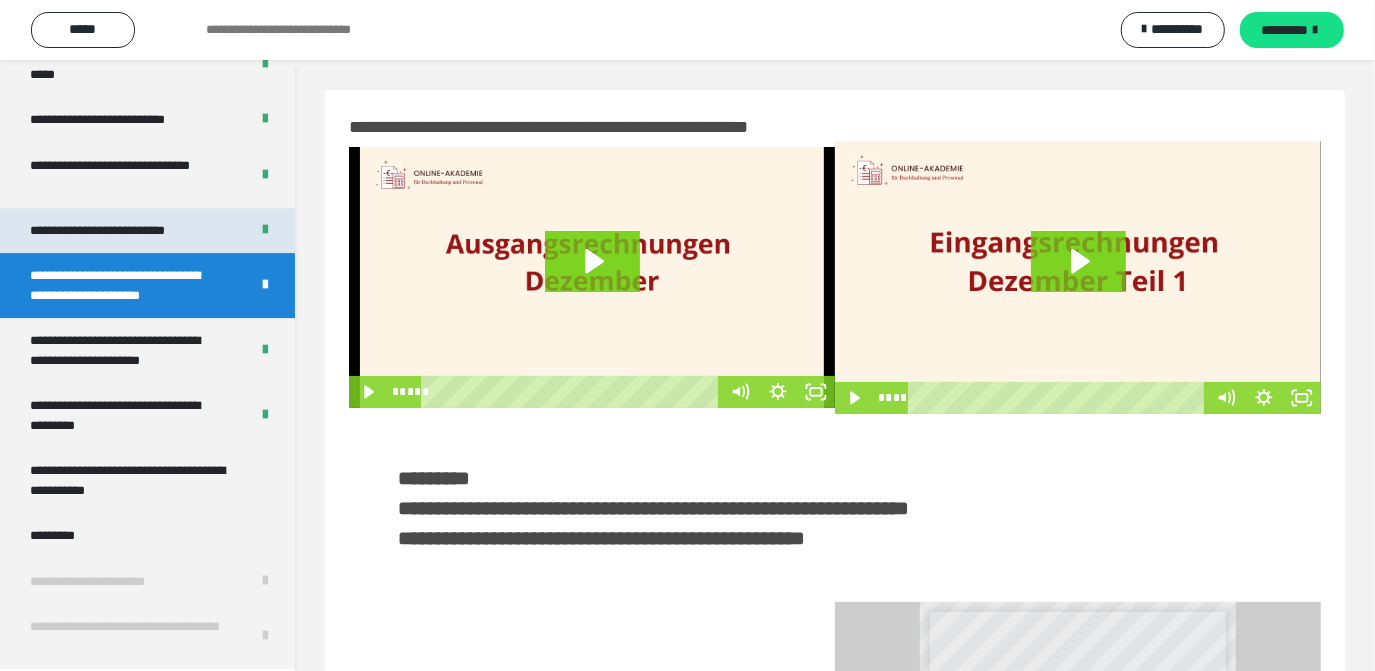 click on "**********" at bounding box center [109, 231] 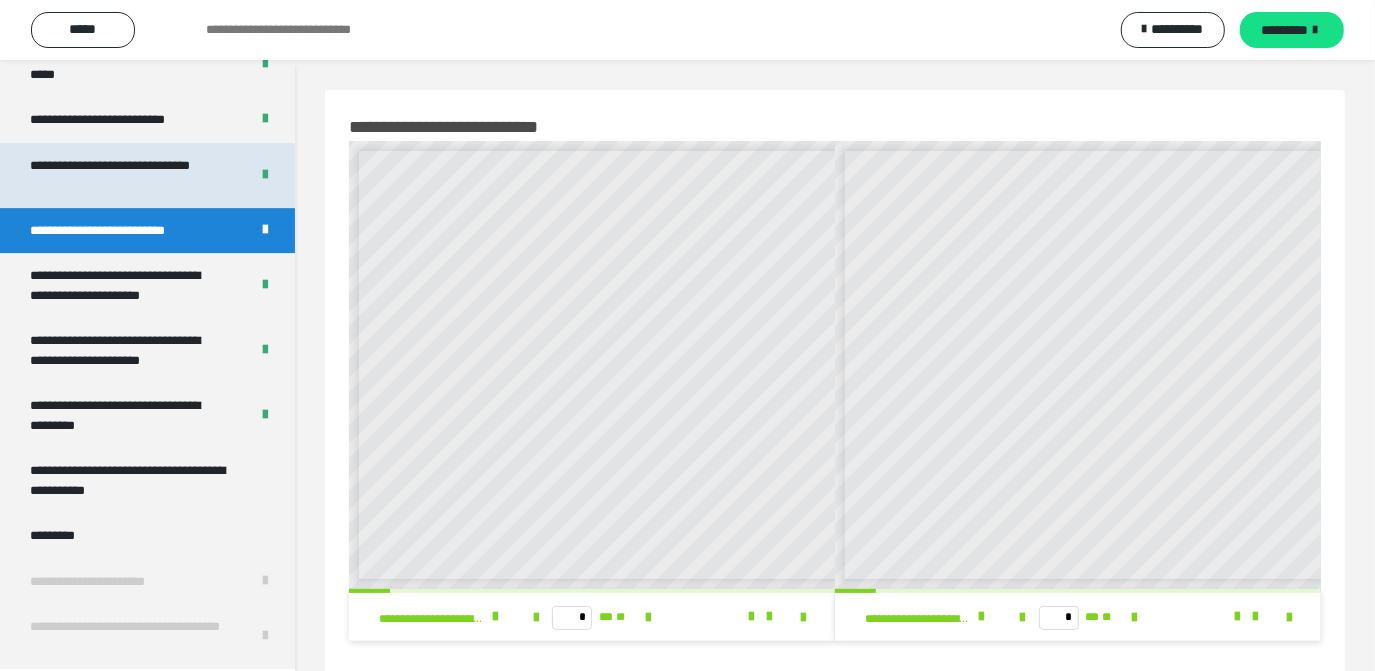 click on "**********" at bounding box center (124, 175) 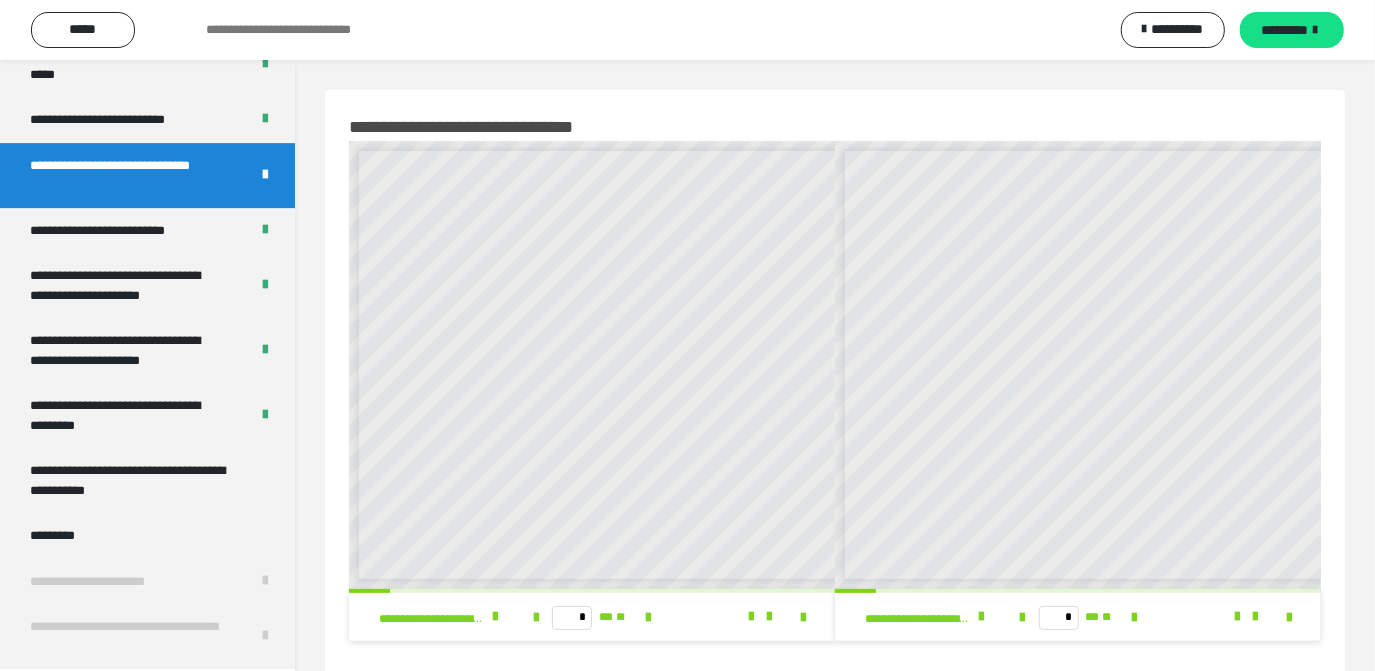 click on "**********" at bounding box center [124, 175] 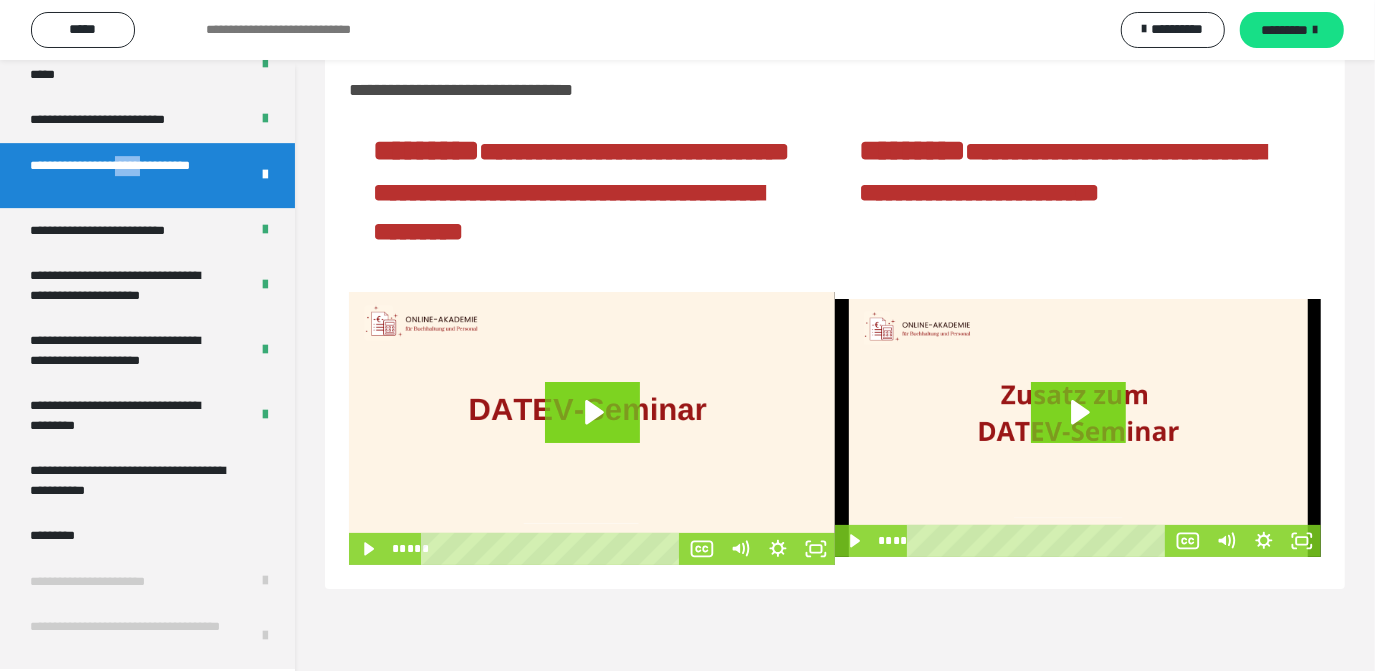 scroll, scrollTop: 60, scrollLeft: 0, axis: vertical 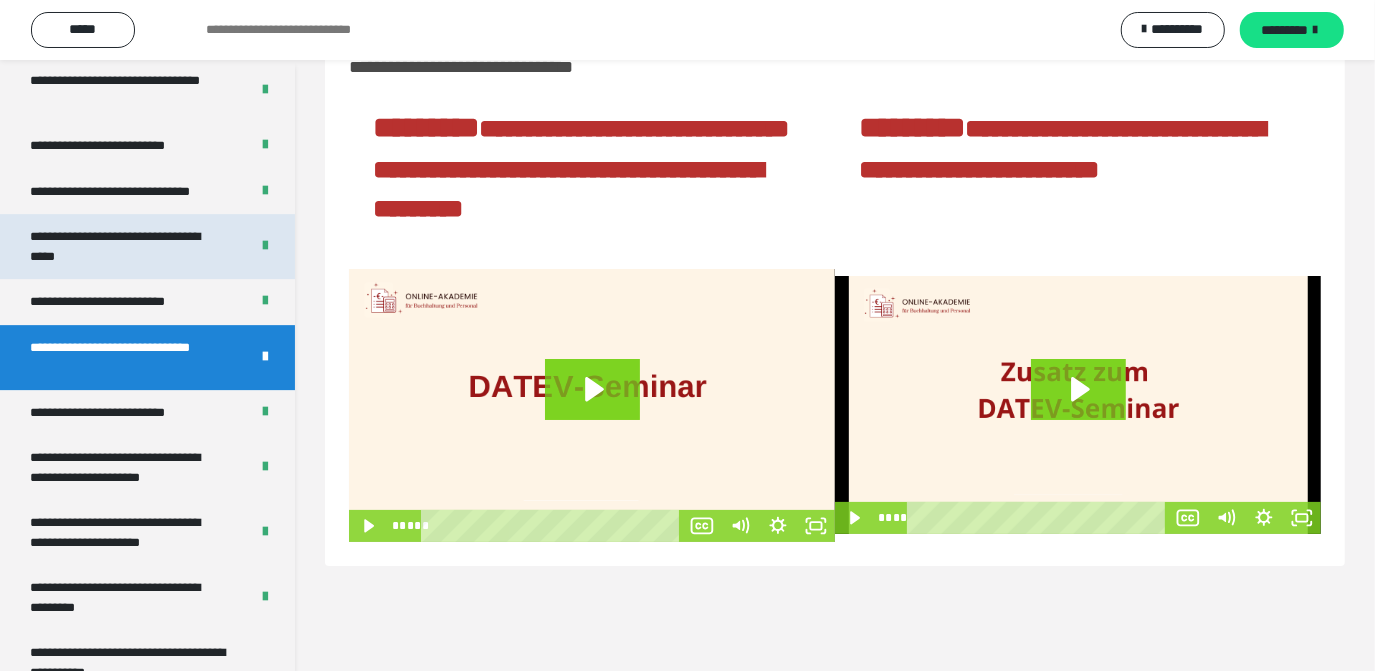 click on "**********" at bounding box center (124, 246) 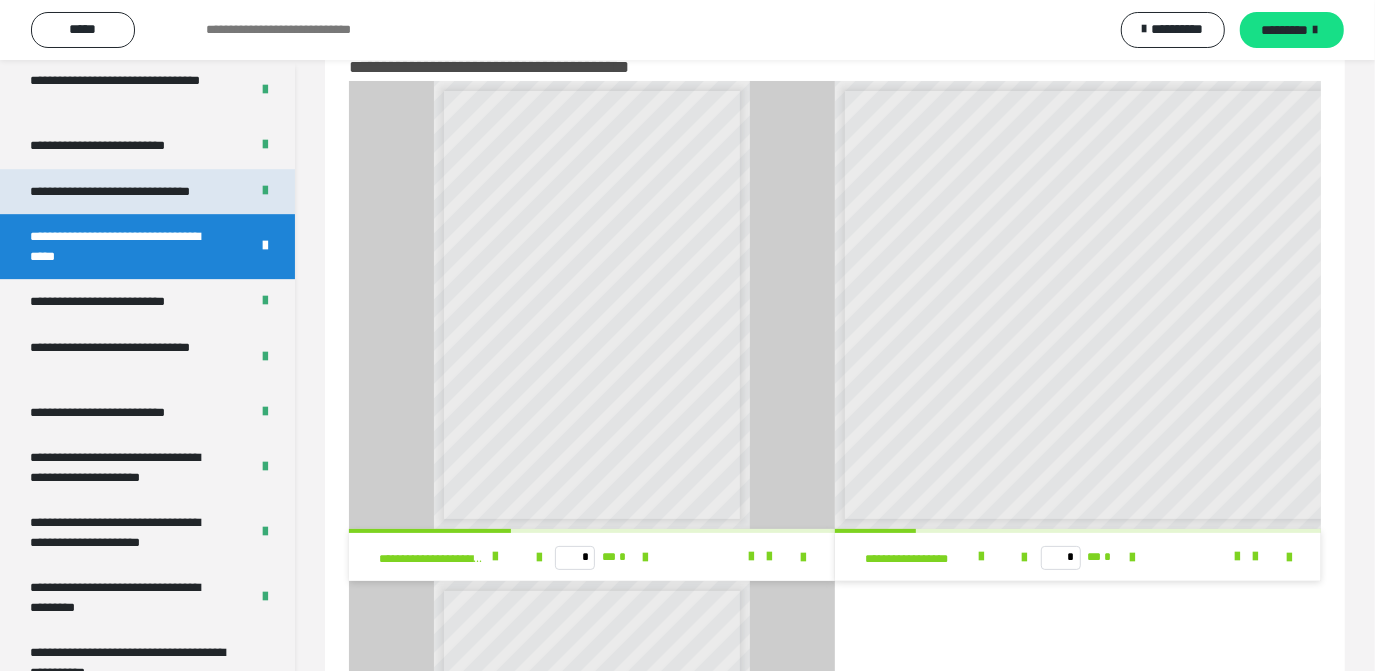 click on "**********" at bounding box center (124, 192) 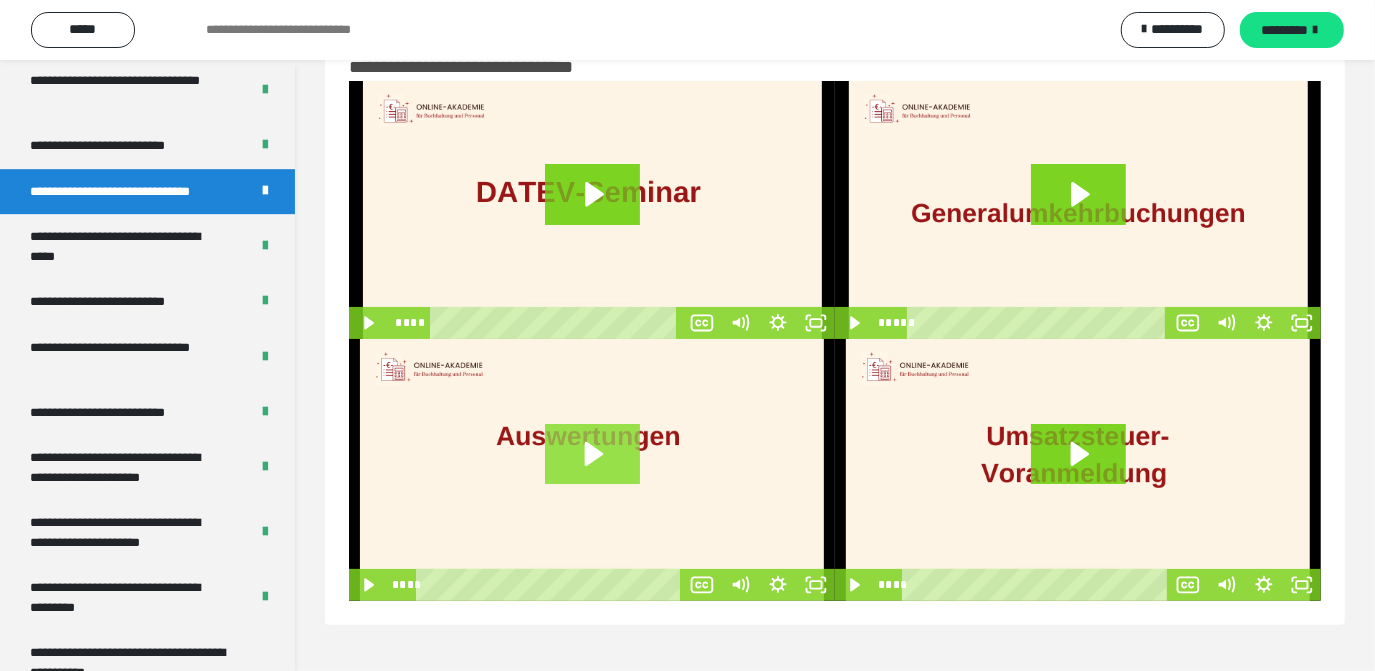 click 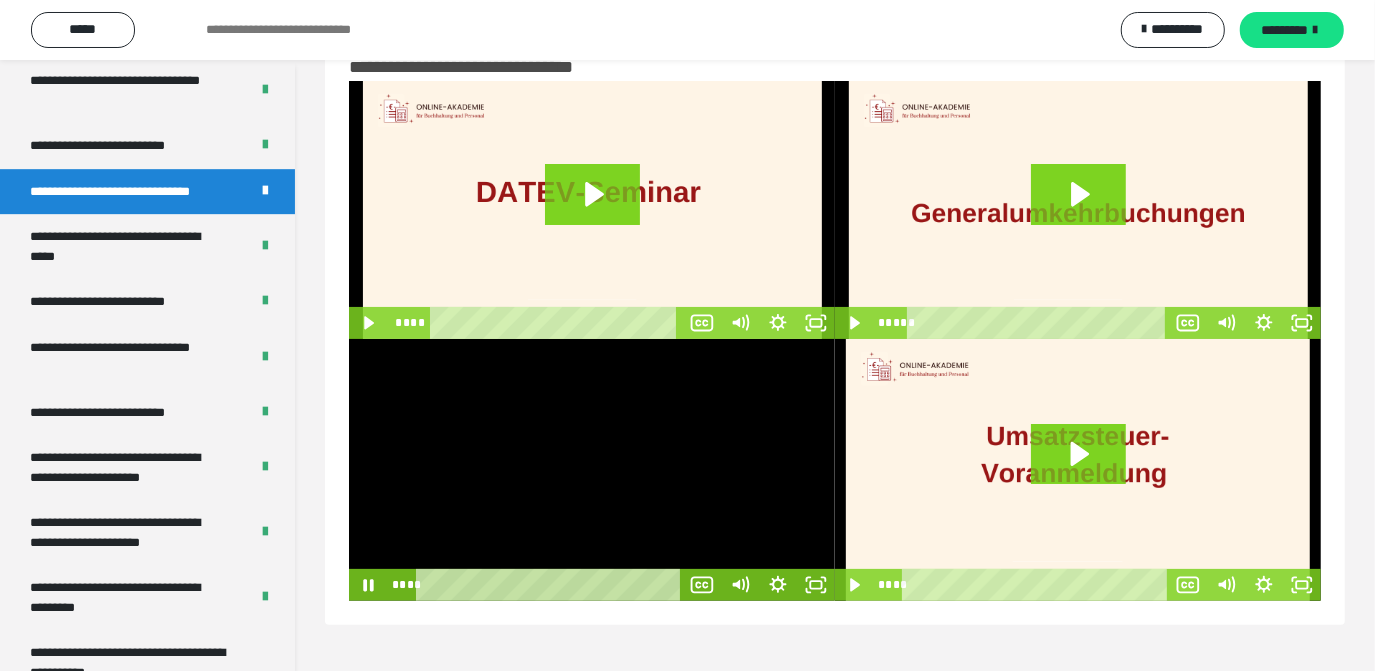 click at bounding box center (592, 469) 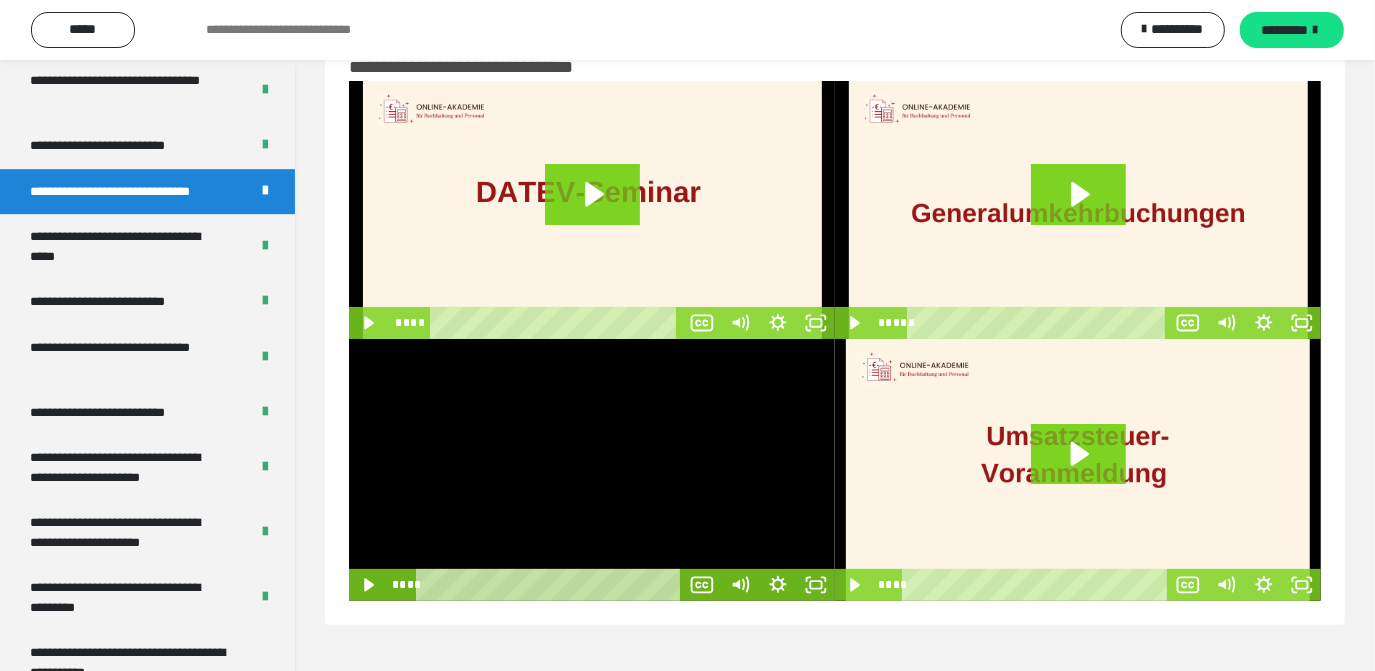 click at bounding box center [592, 469] 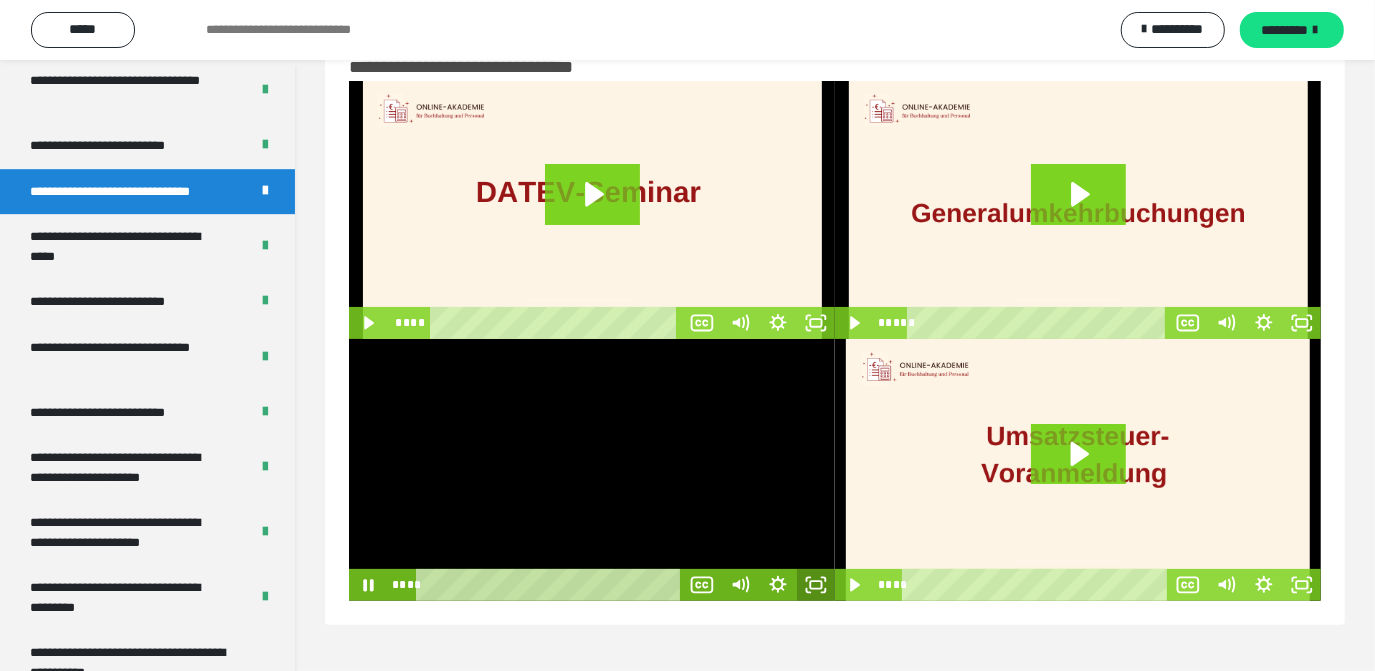 click 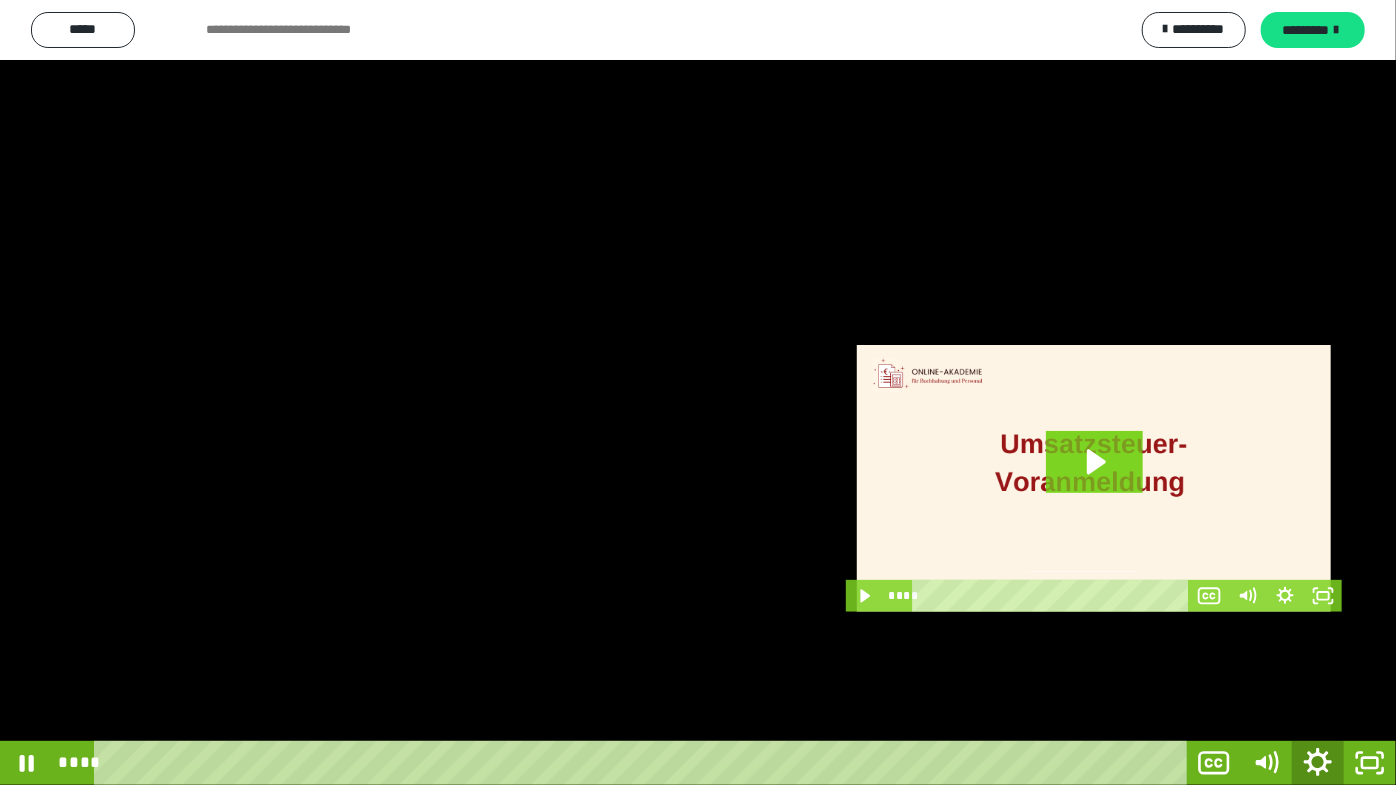 click 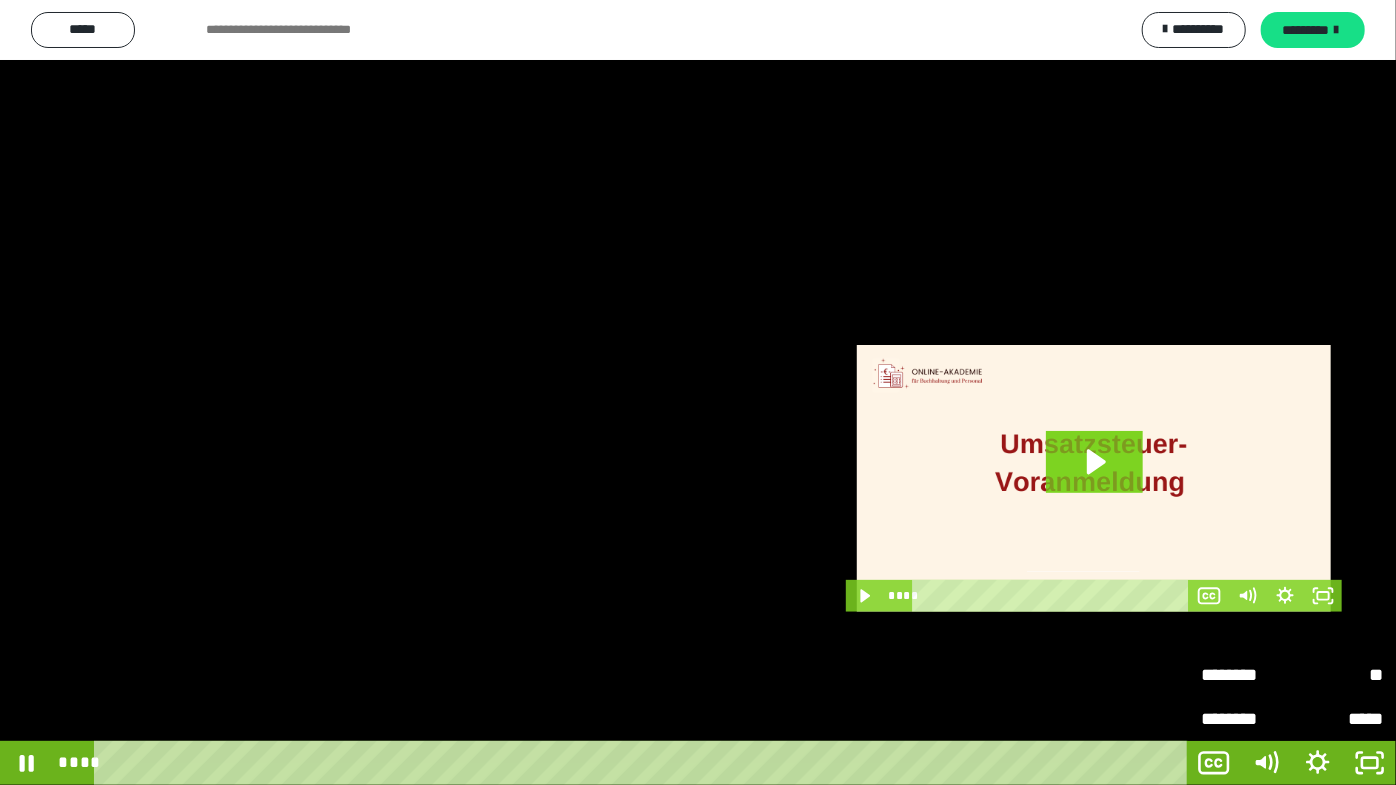 click on "**" at bounding box center [1337, 675] 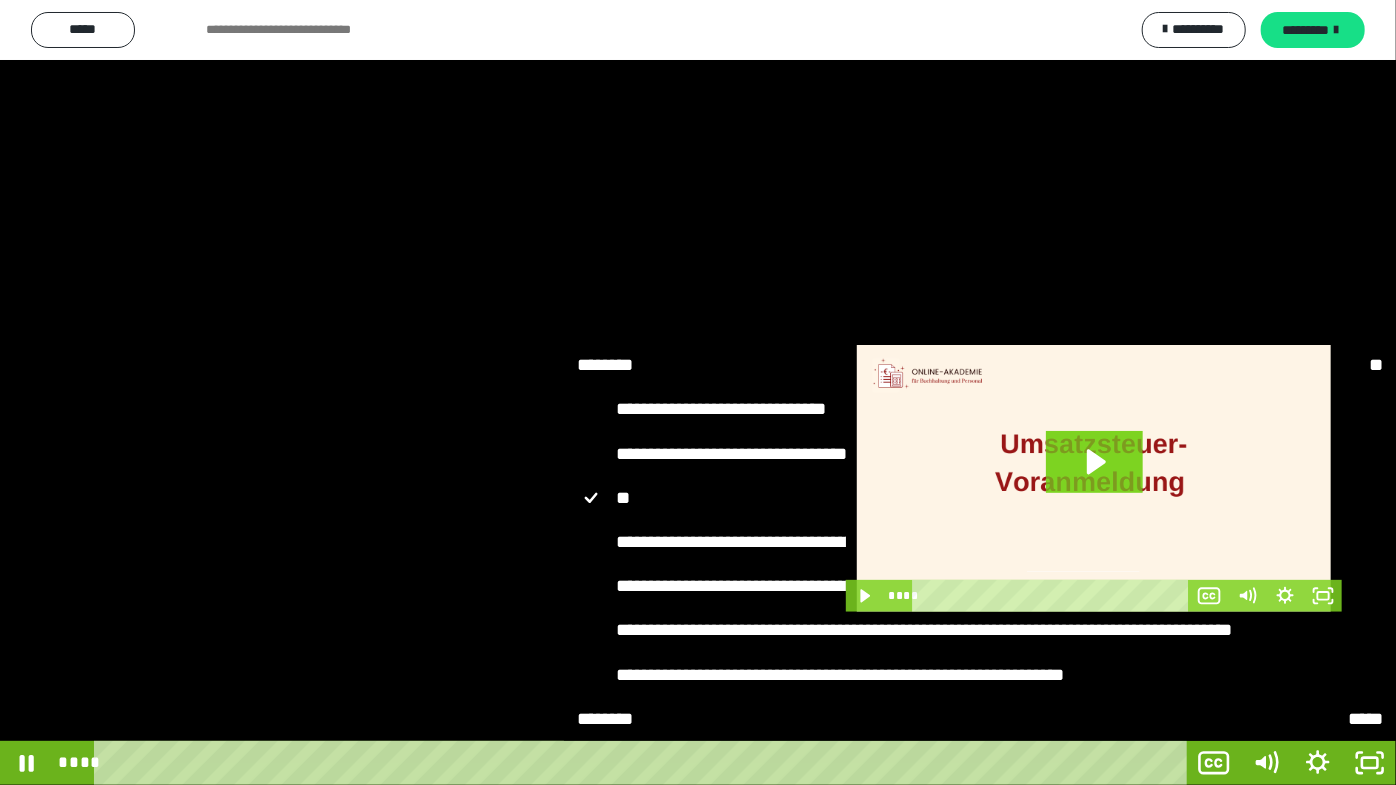 click on "**********" at bounding box center (721, 586) 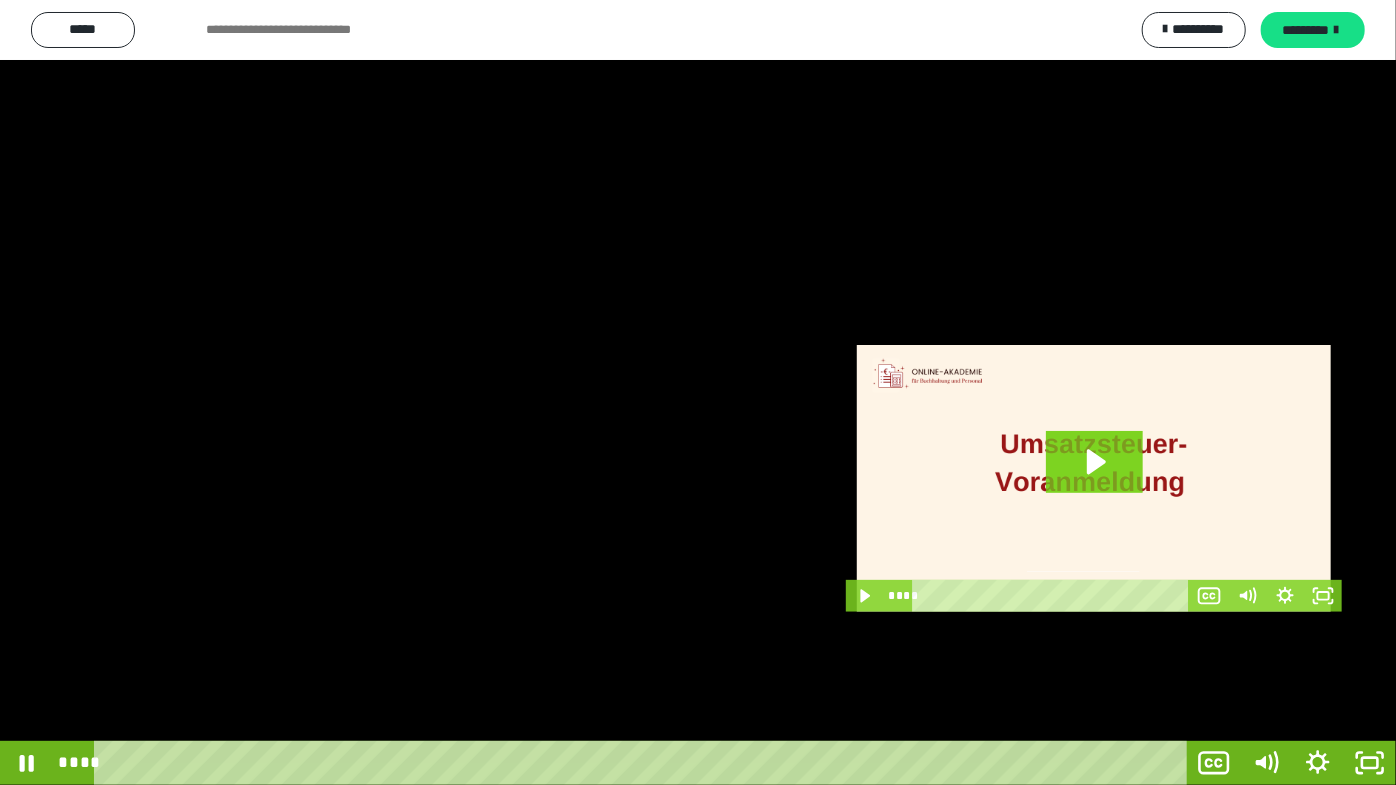 click at bounding box center [698, 392] 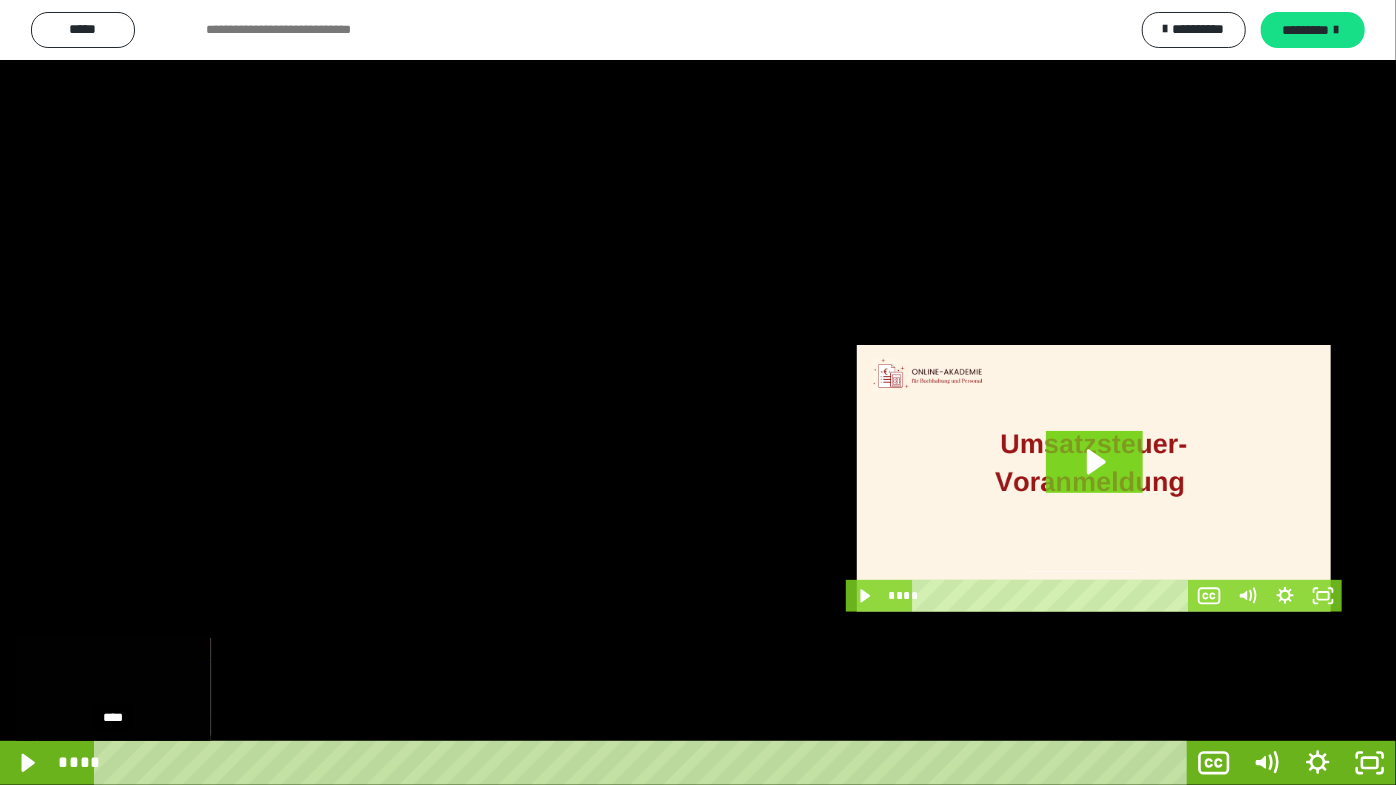 click on "****" at bounding box center (644, 763) 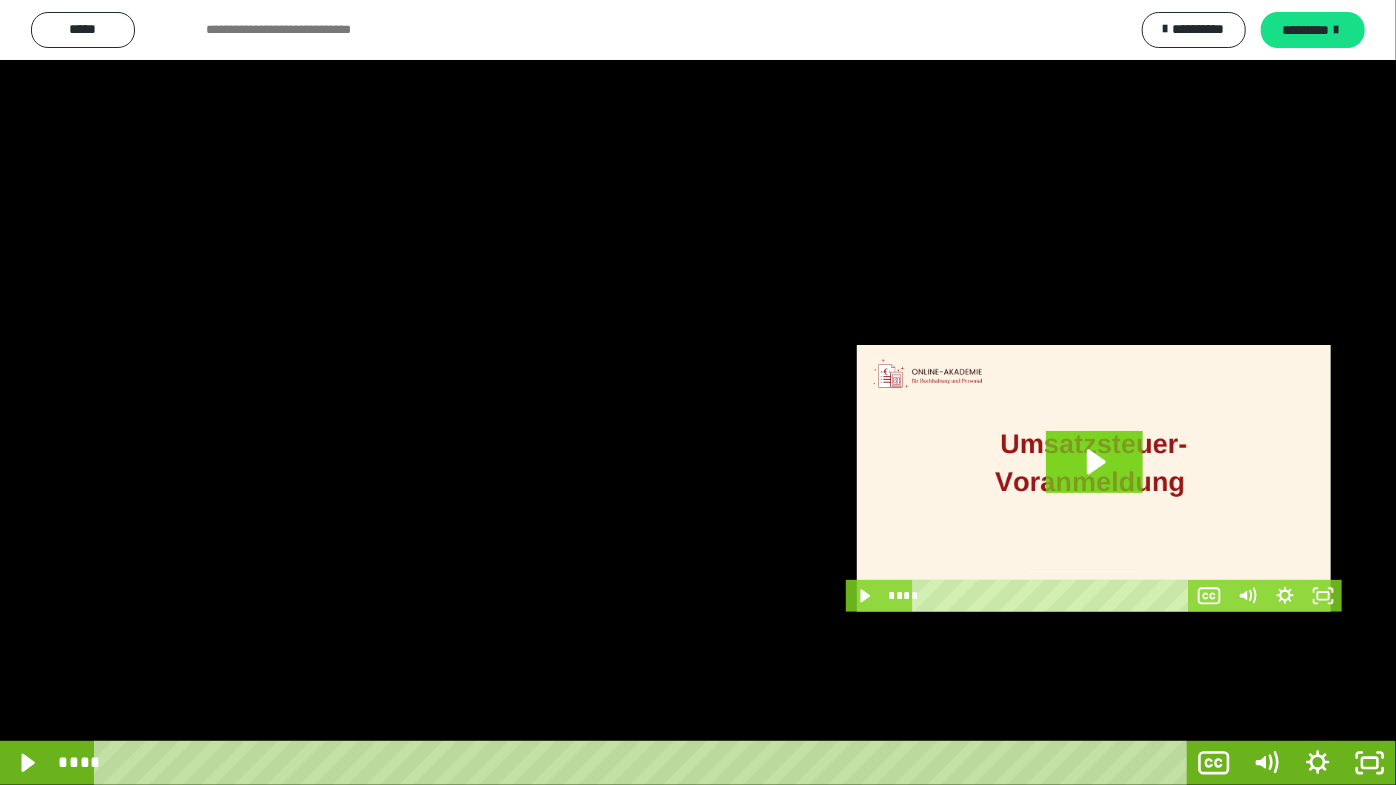 click at bounding box center (698, 392) 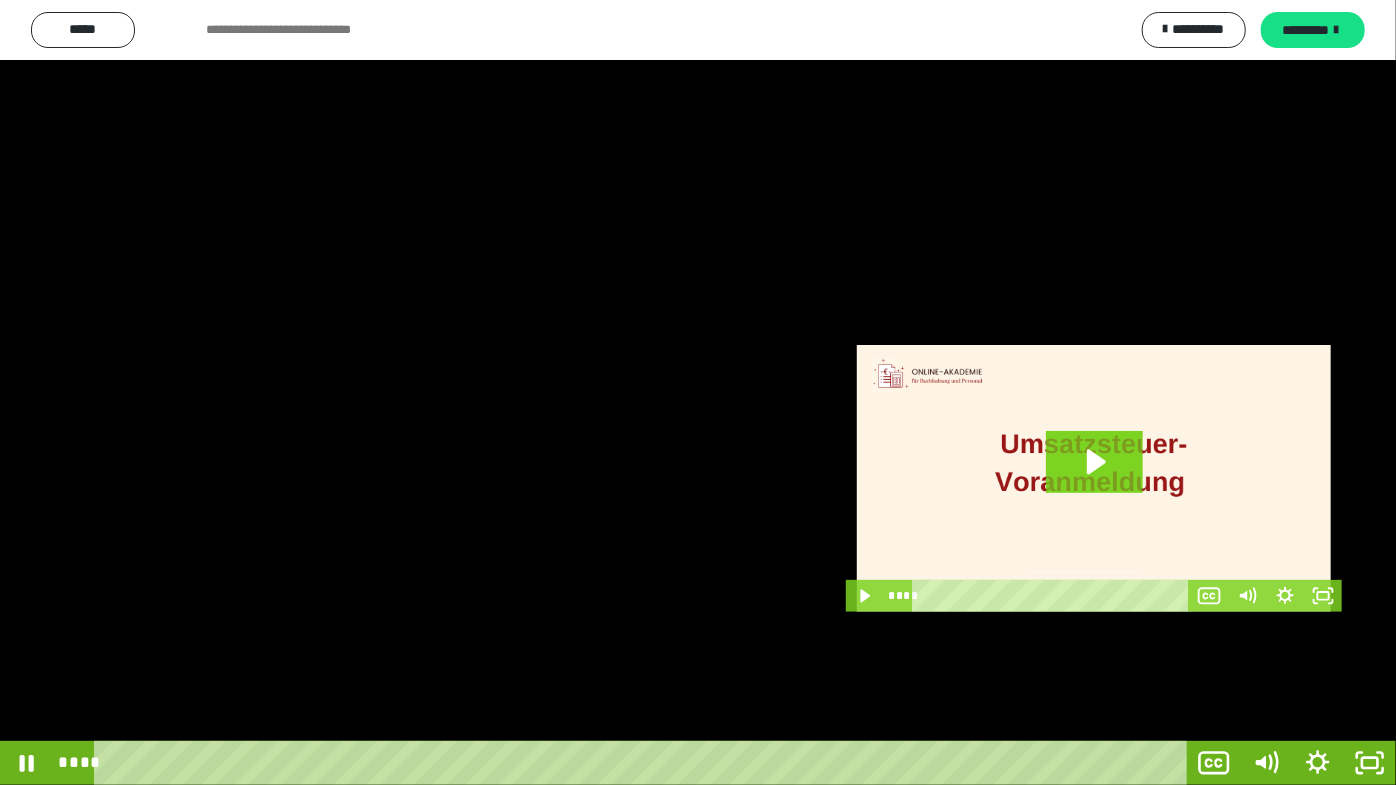 click at bounding box center (698, 392) 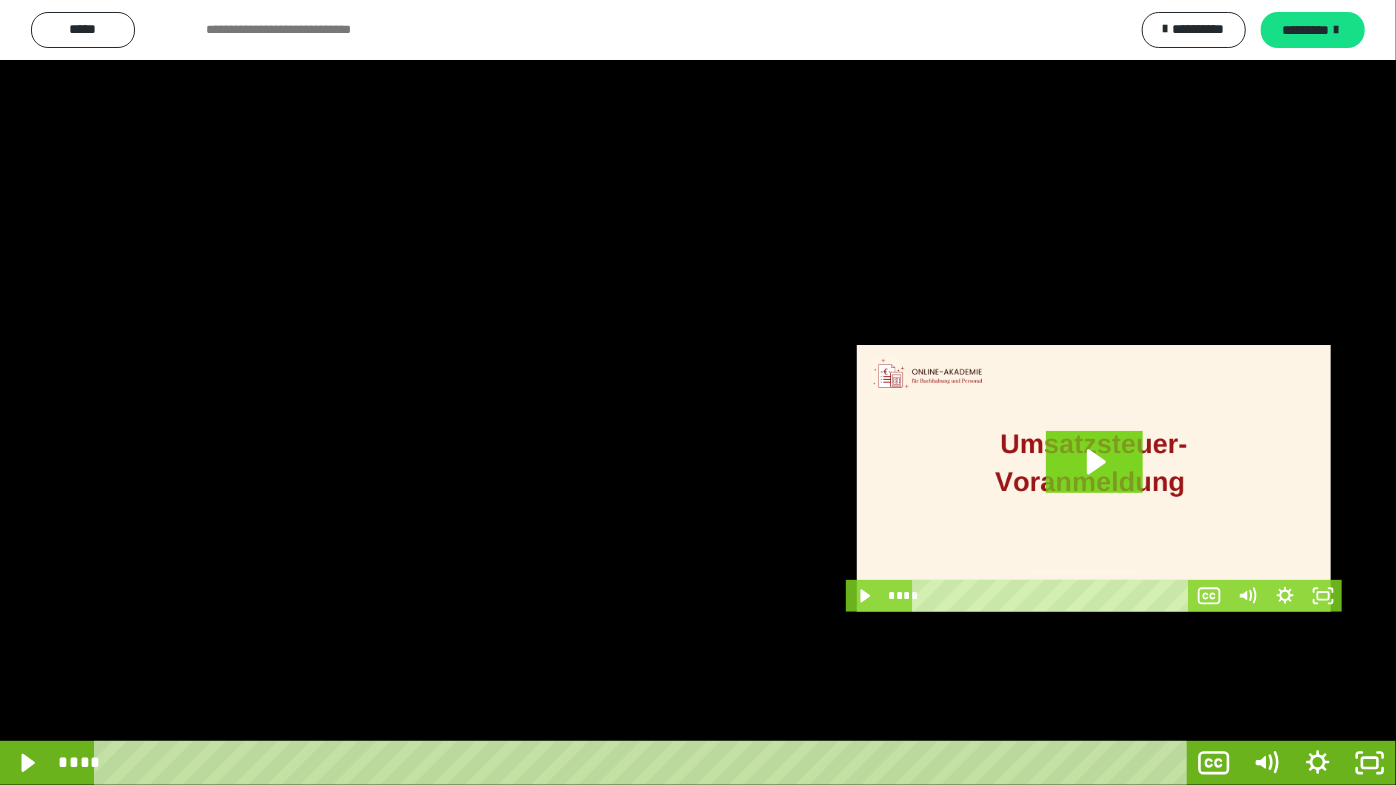 click at bounding box center (698, 392) 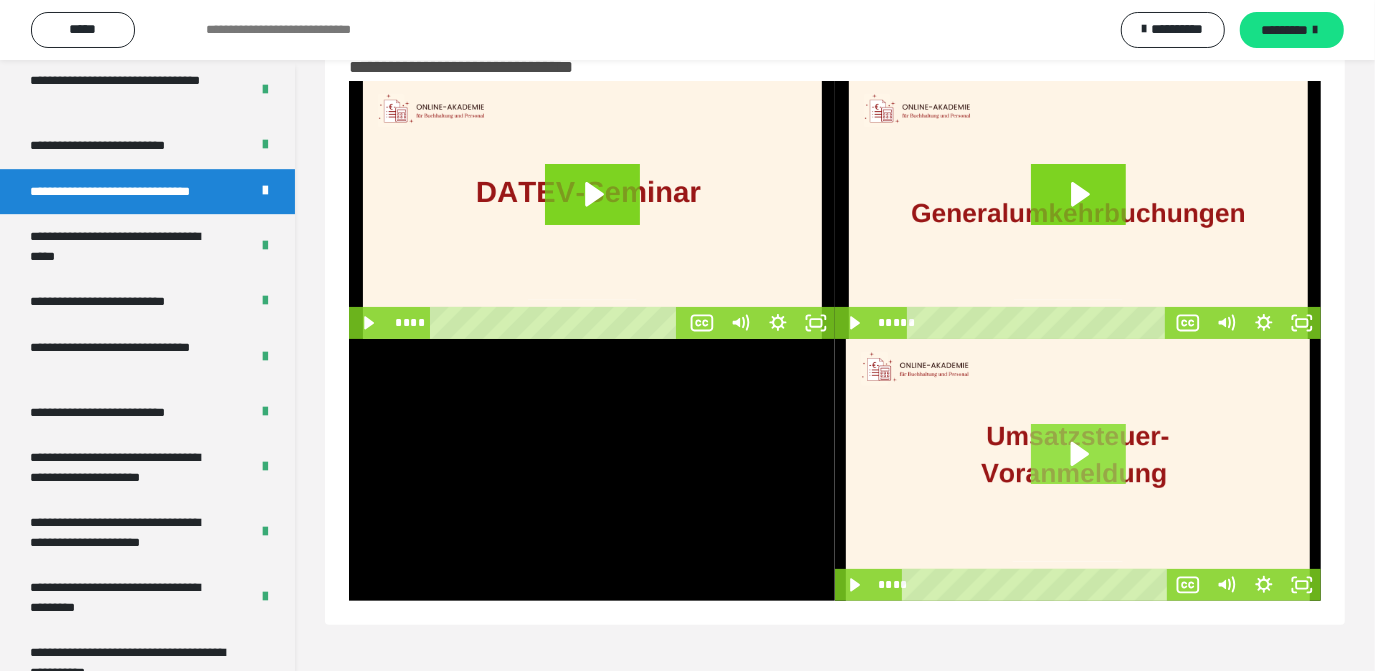 click 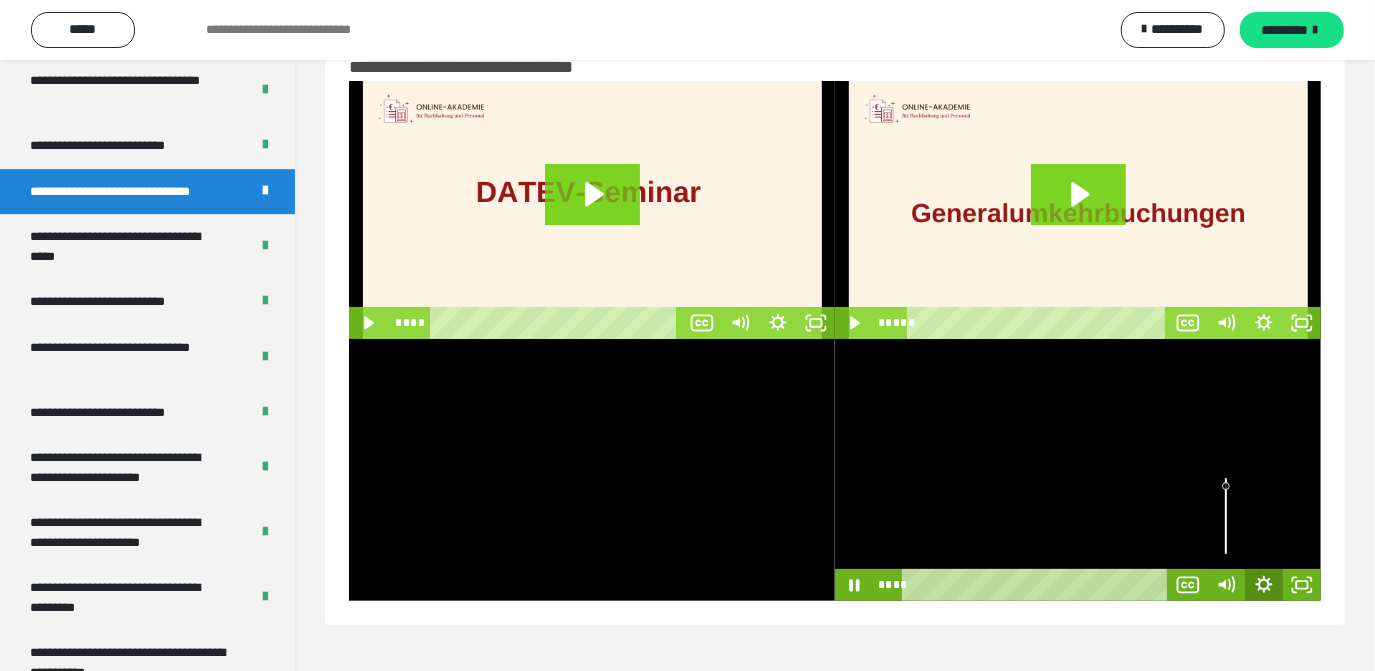click 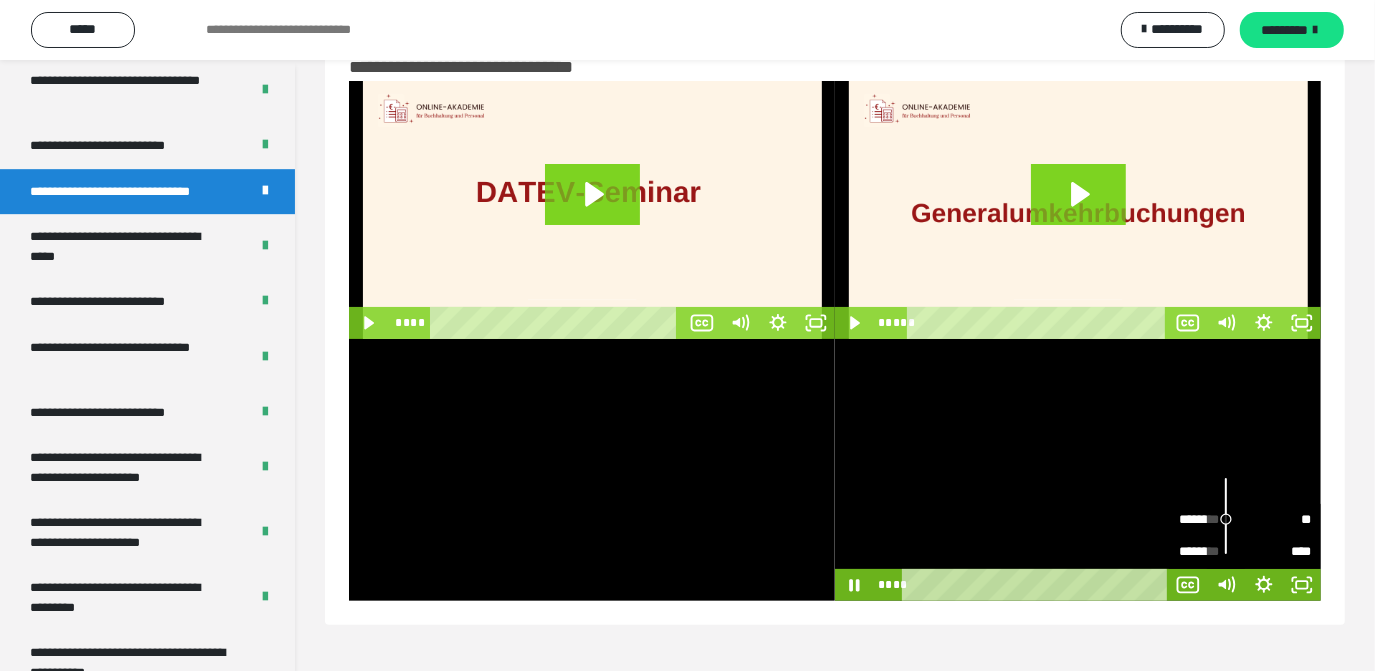 click at bounding box center (1226, 516) 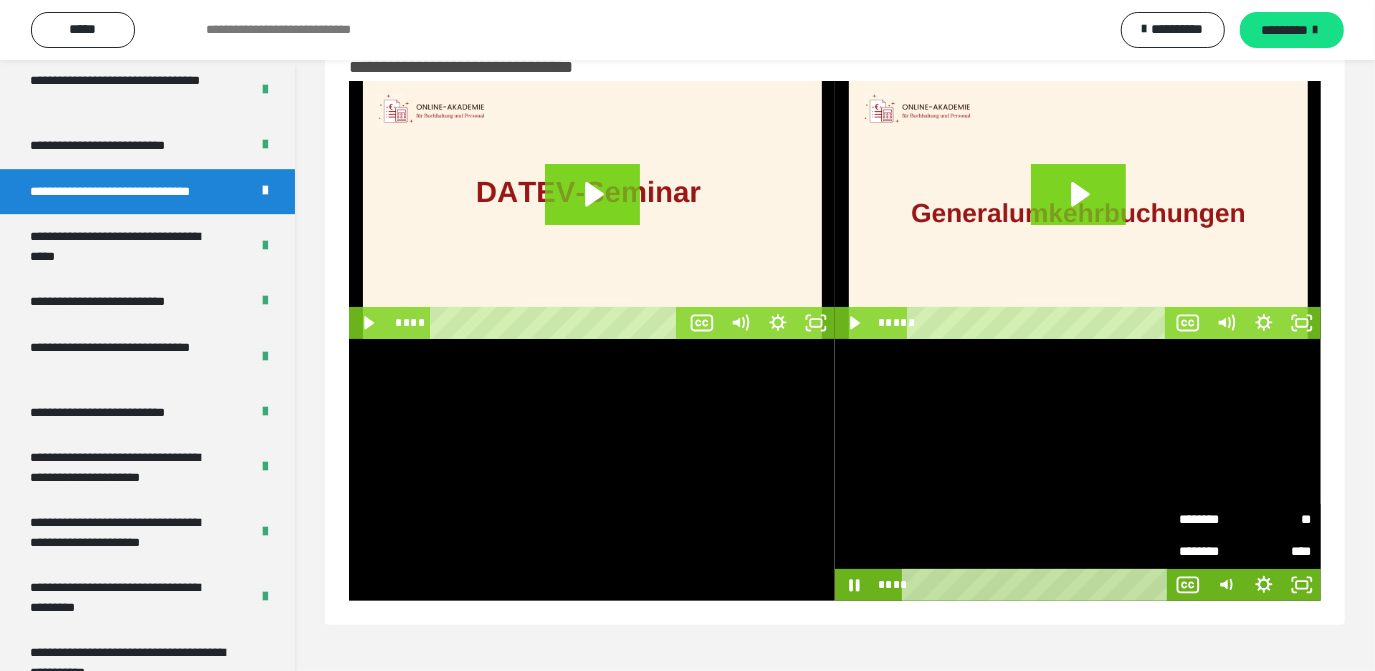 click at bounding box center (1078, 469) 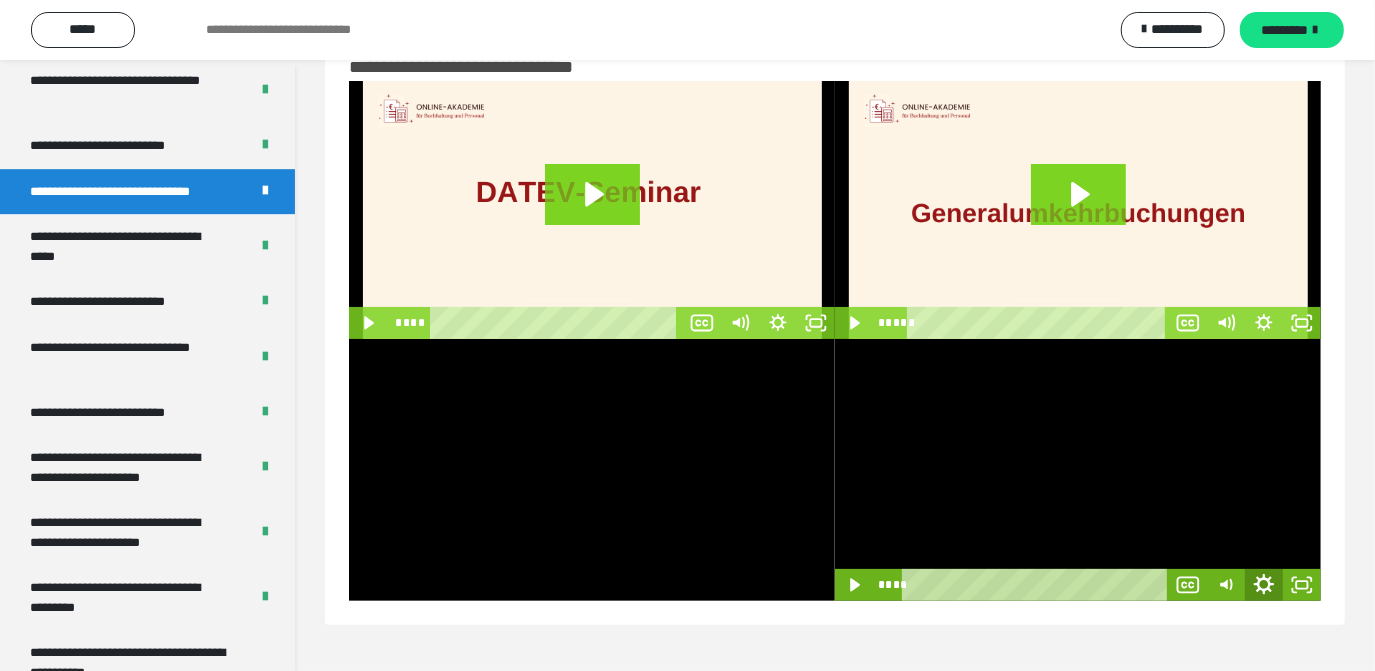 click 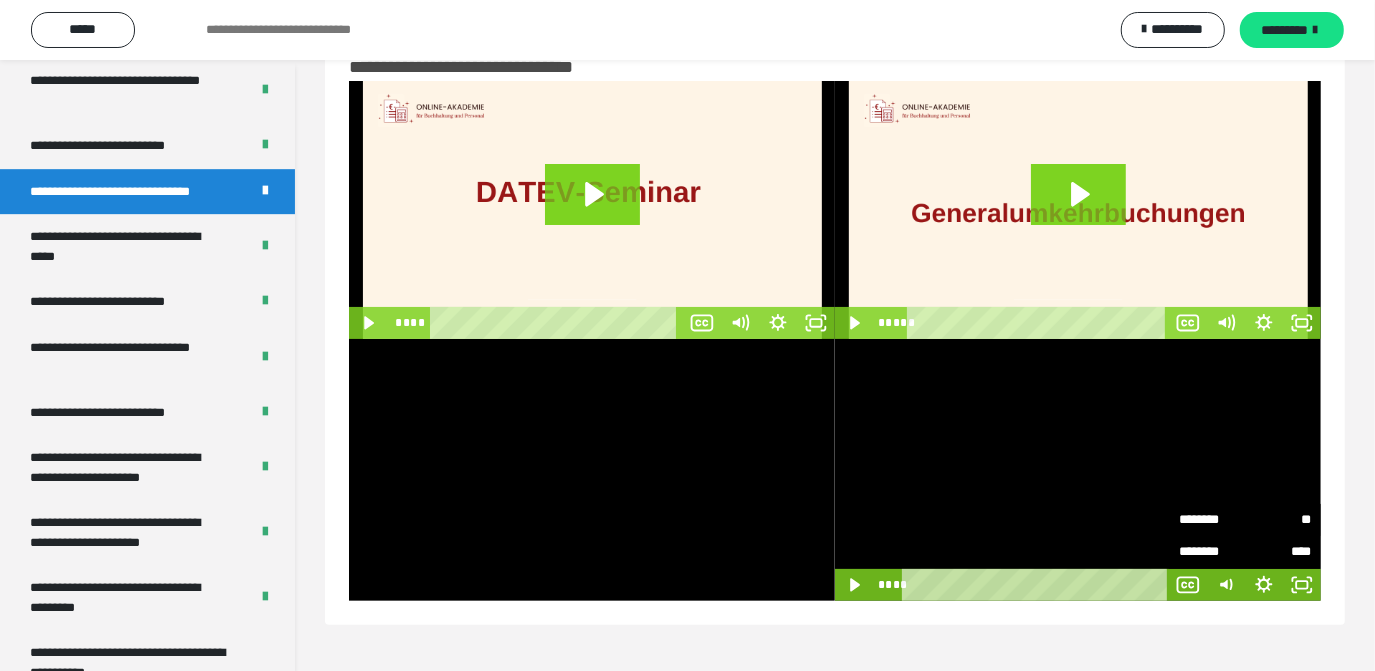 click on "********" at bounding box center [1212, 513] 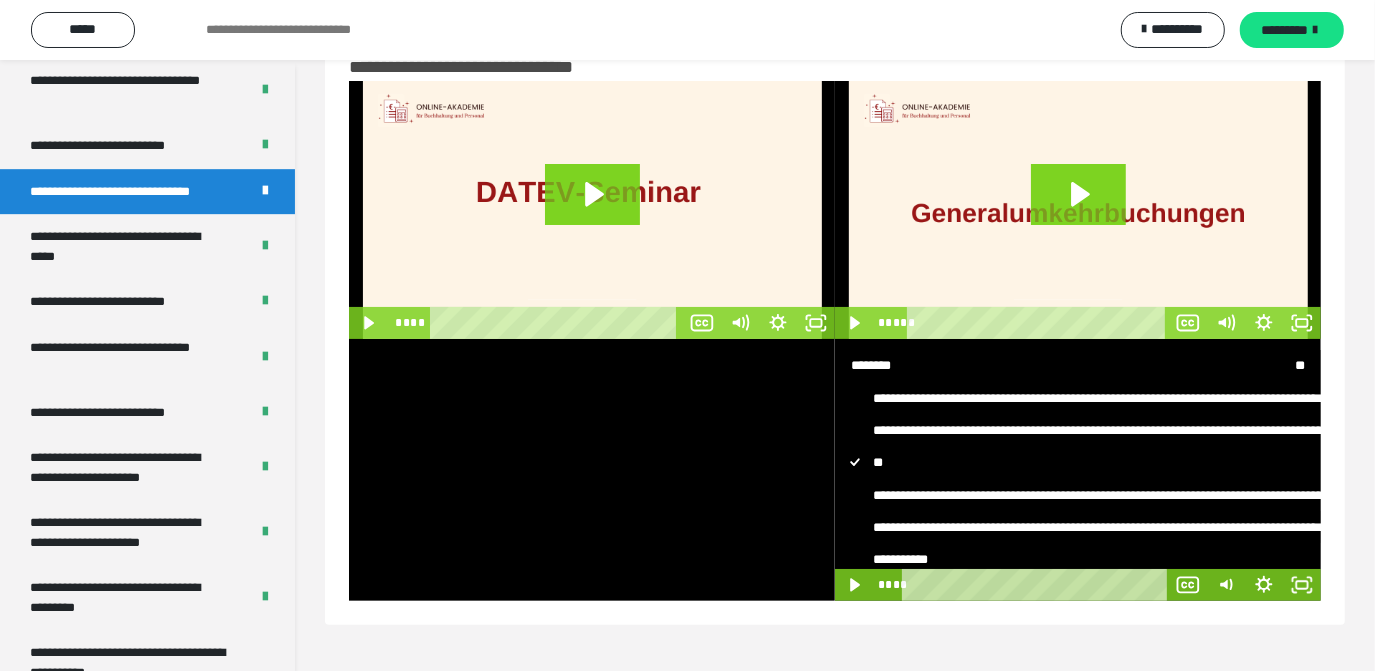 click on "**********" at bounding box center [1078, 527] 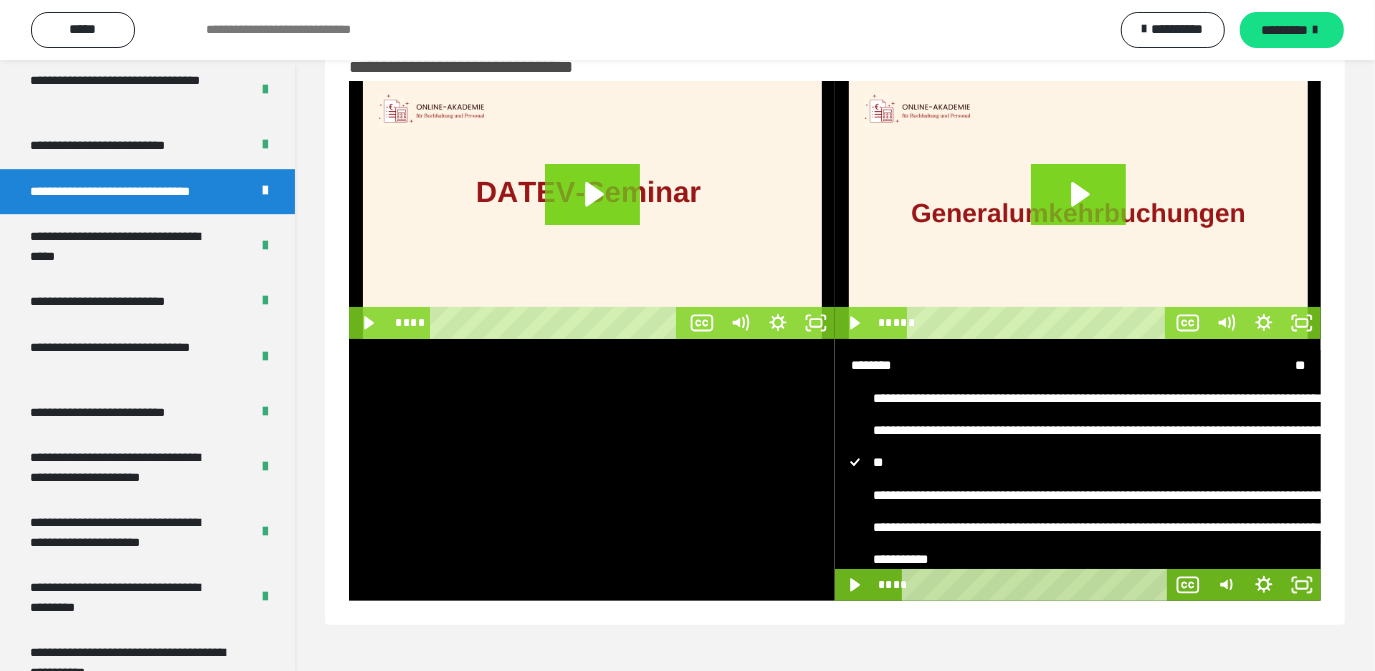 click on "**********" at bounding box center [835, 511] 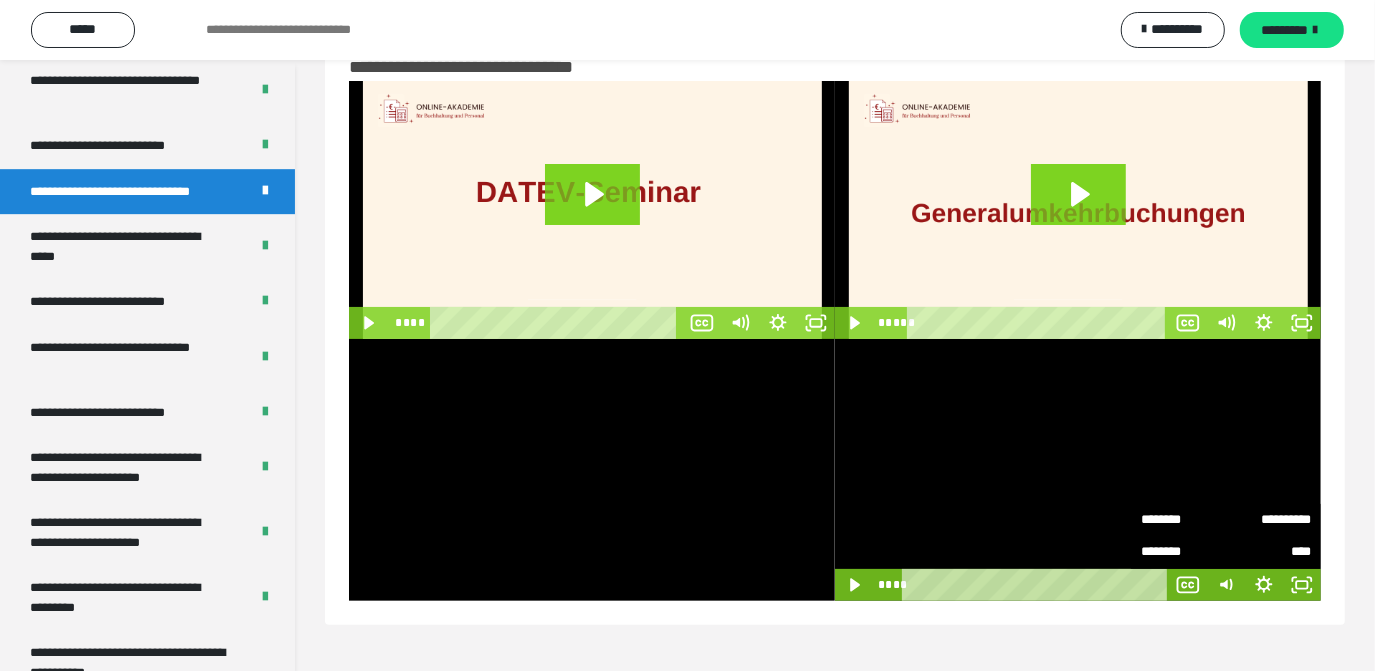 click at bounding box center [1078, 469] 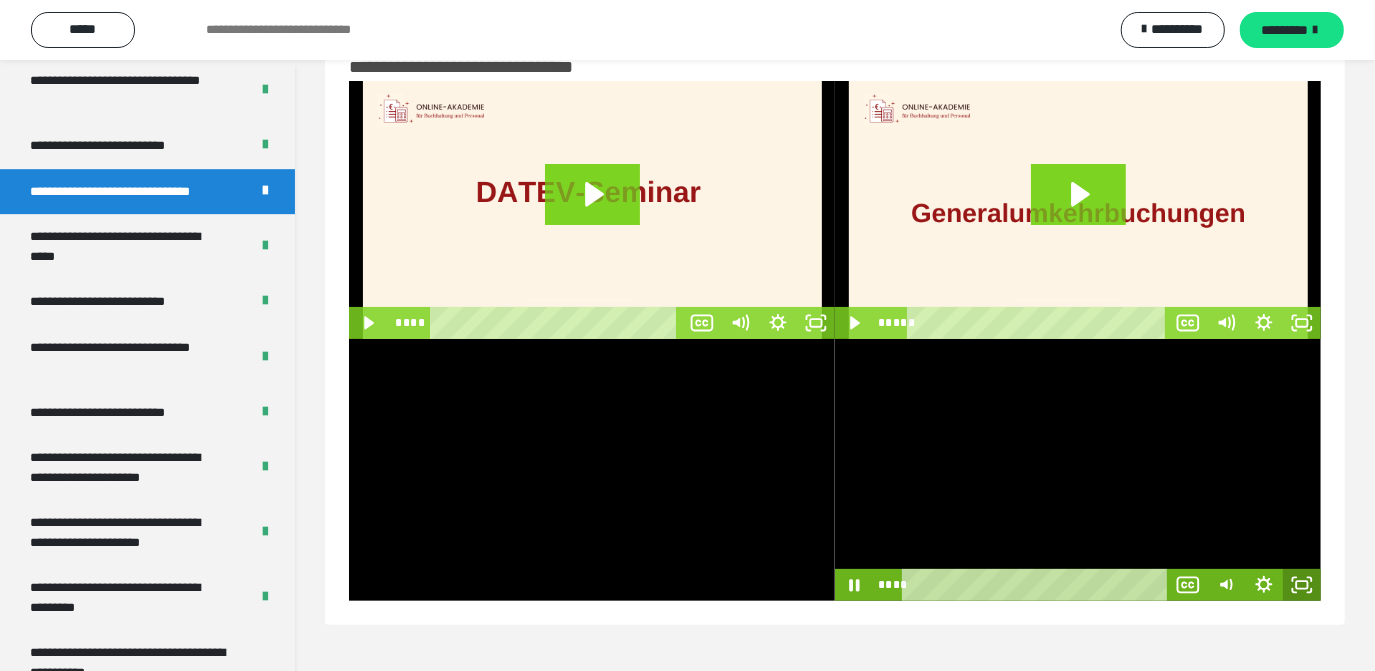 click 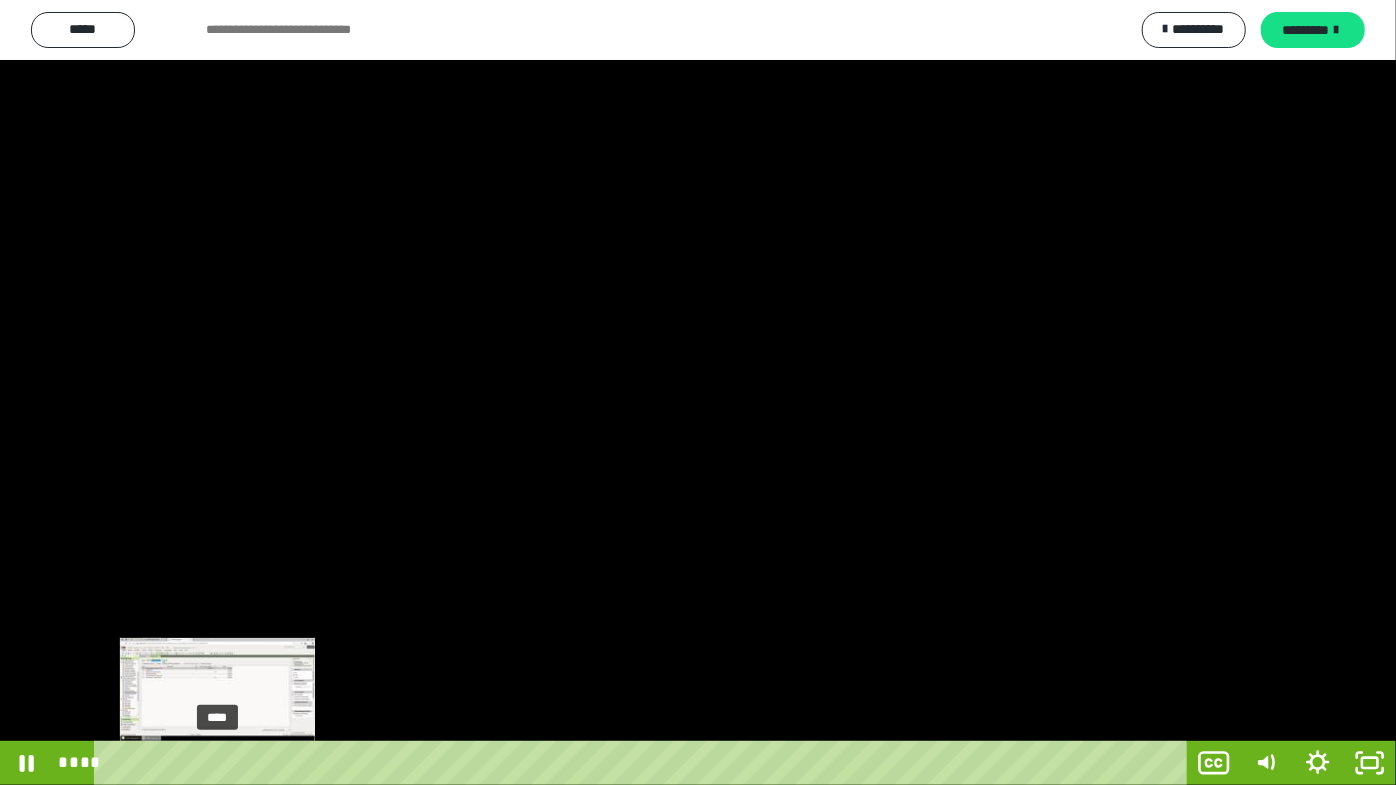 click on "****" at bounding box center [644, 763] 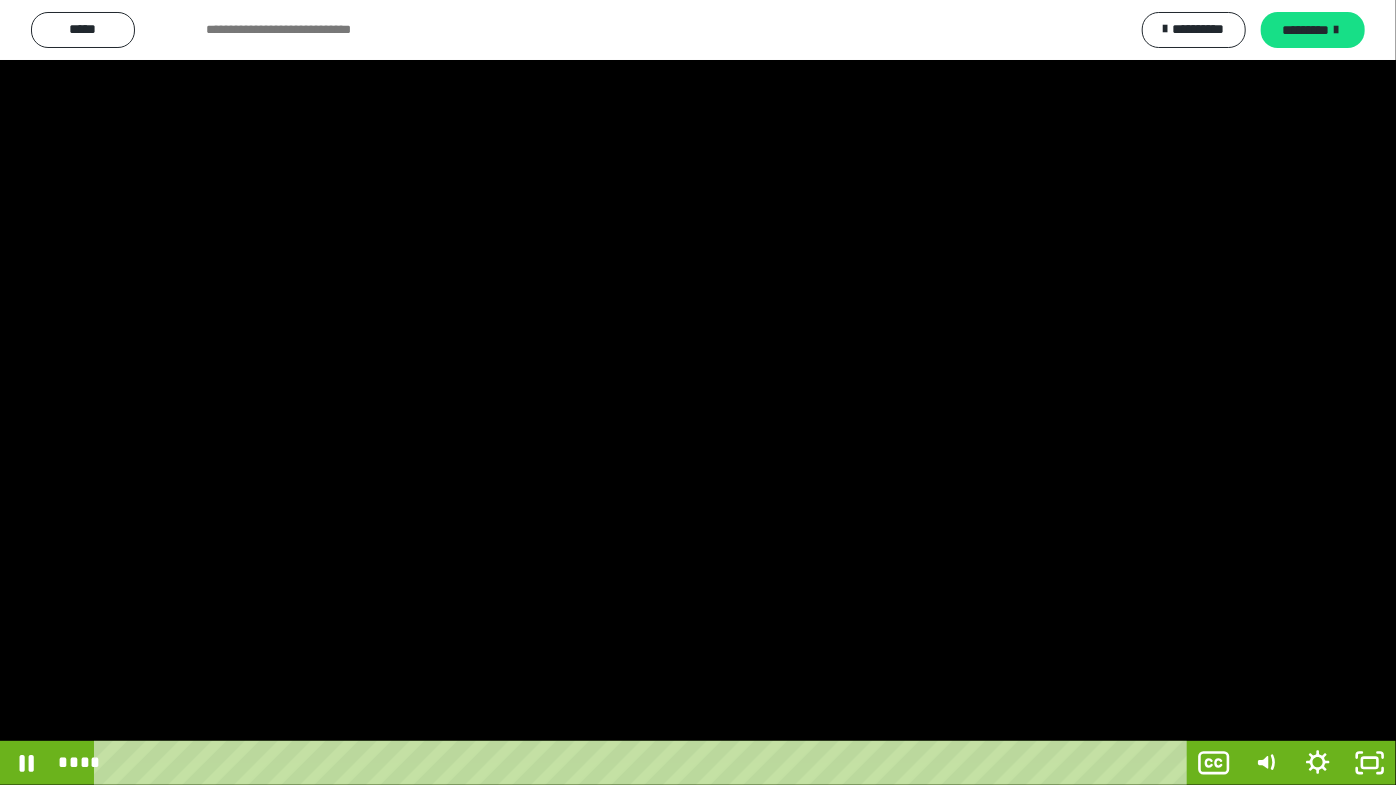 click at bounding box center (698, 392) 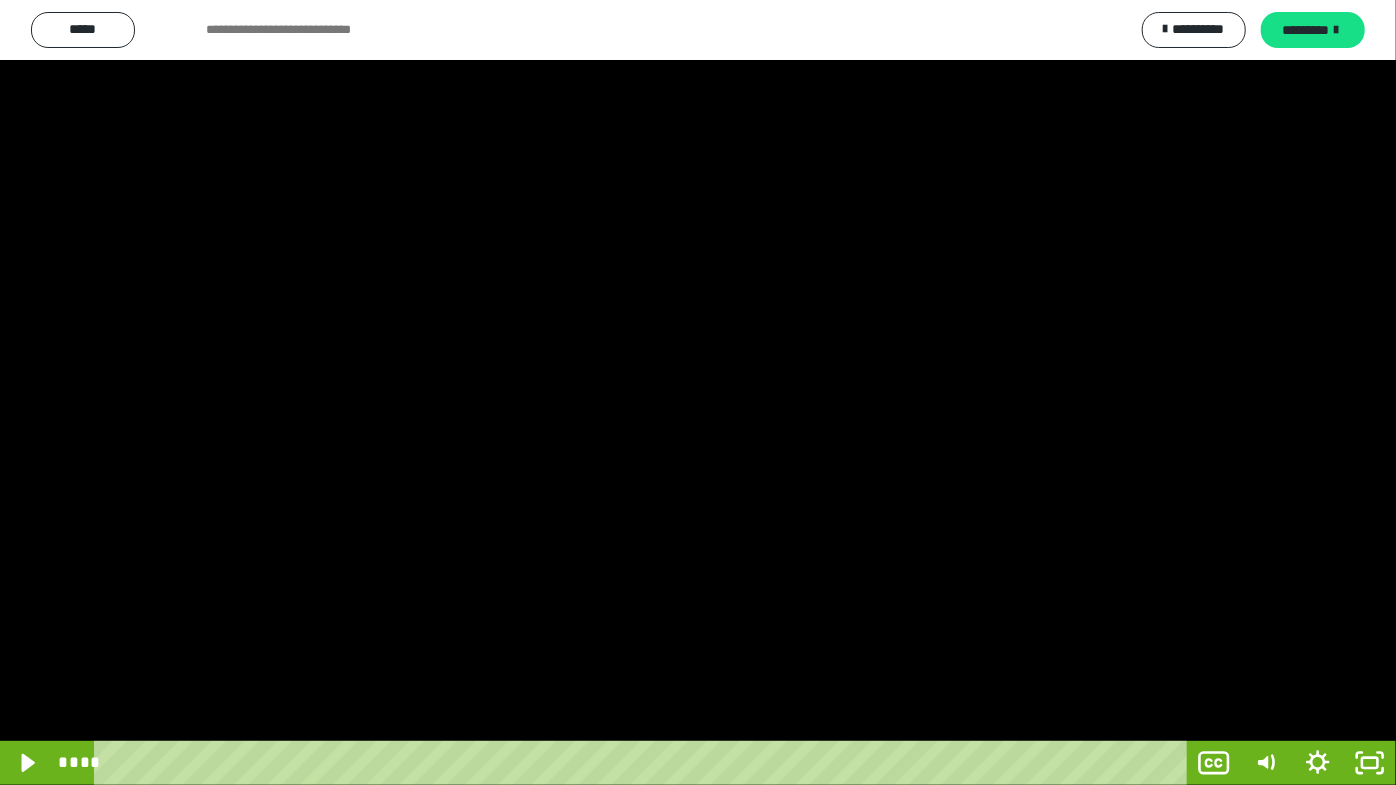 click at bounding box center [698, 392] 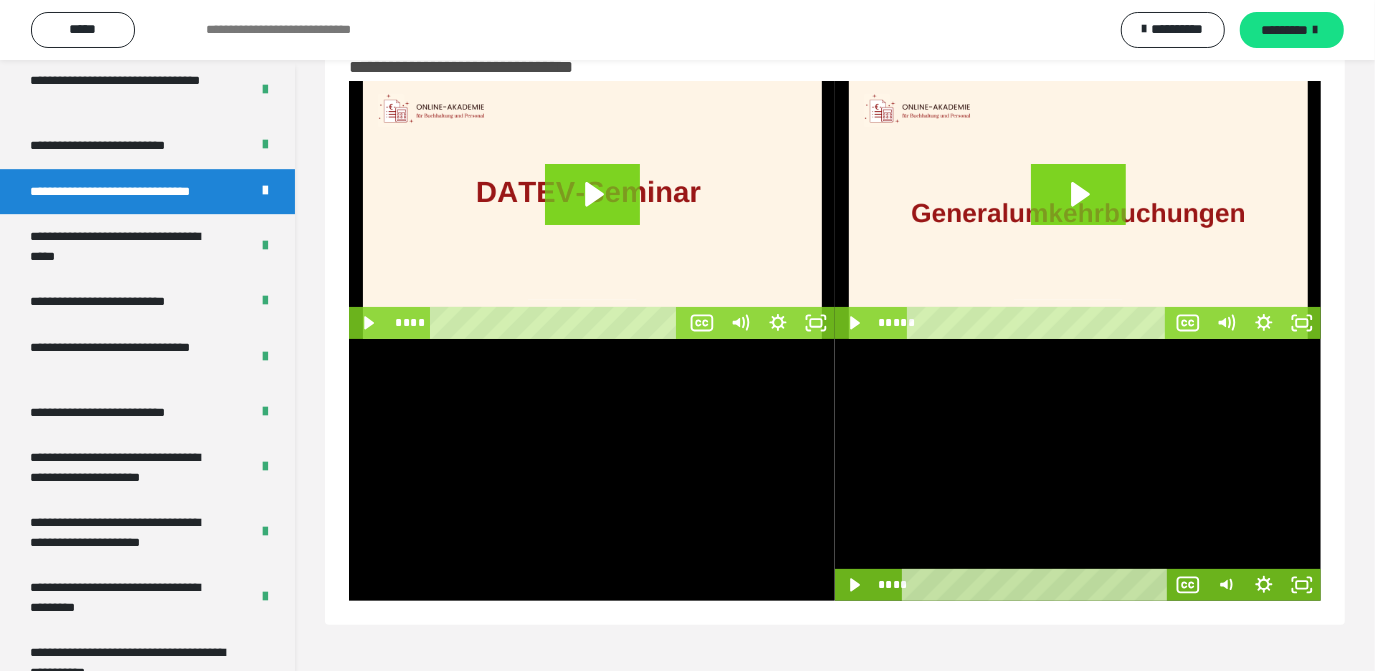 click at bounding box center [592, 210] 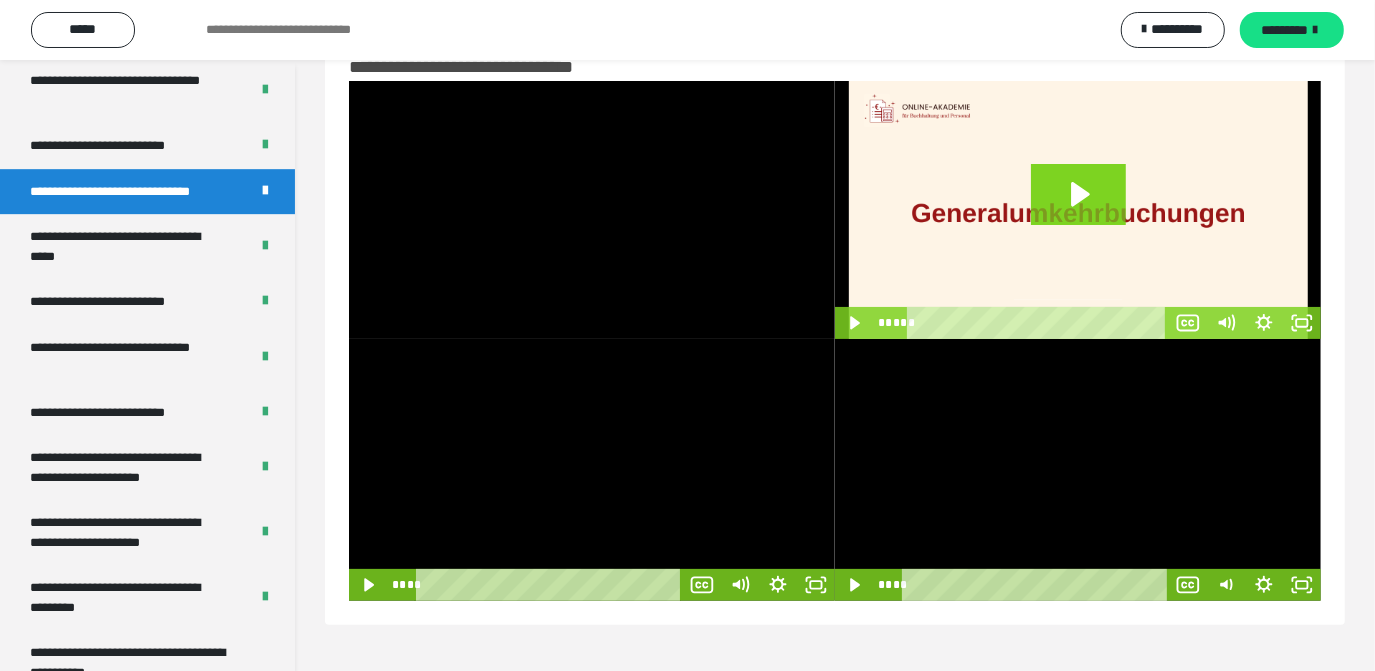 click at bounding box center [1078, 469] 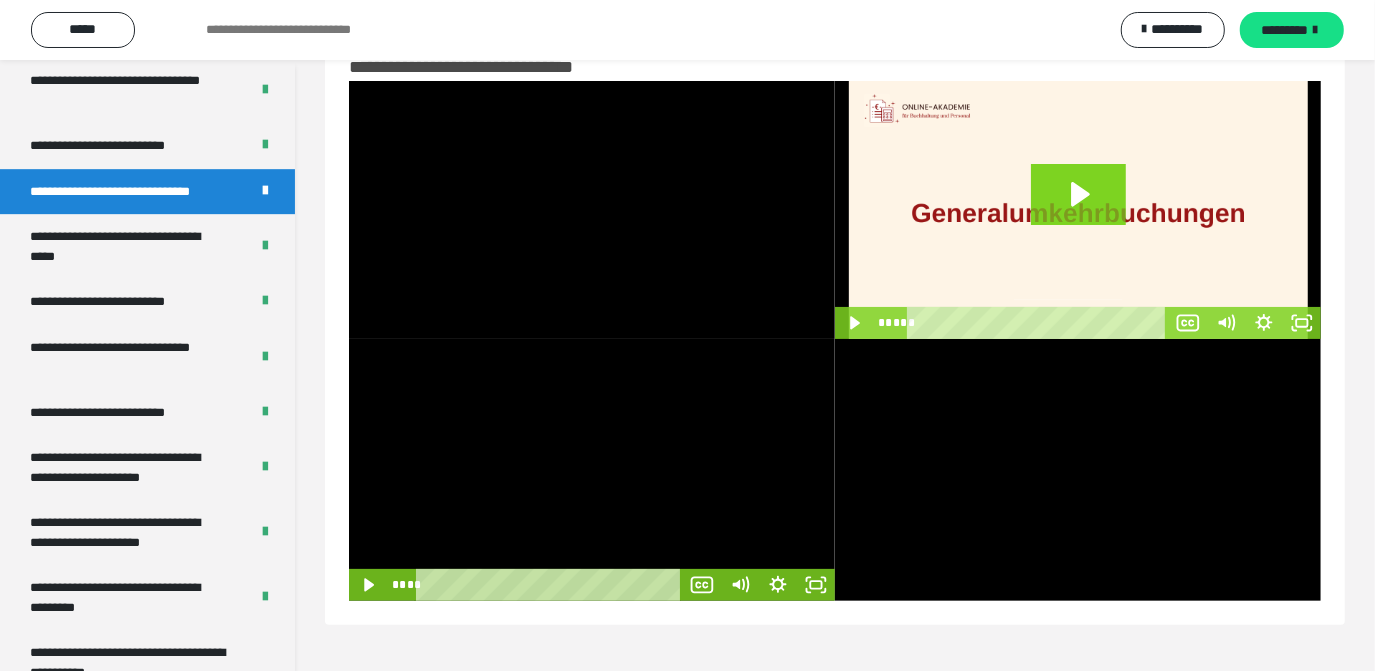 click at bounding box center (592, 469) 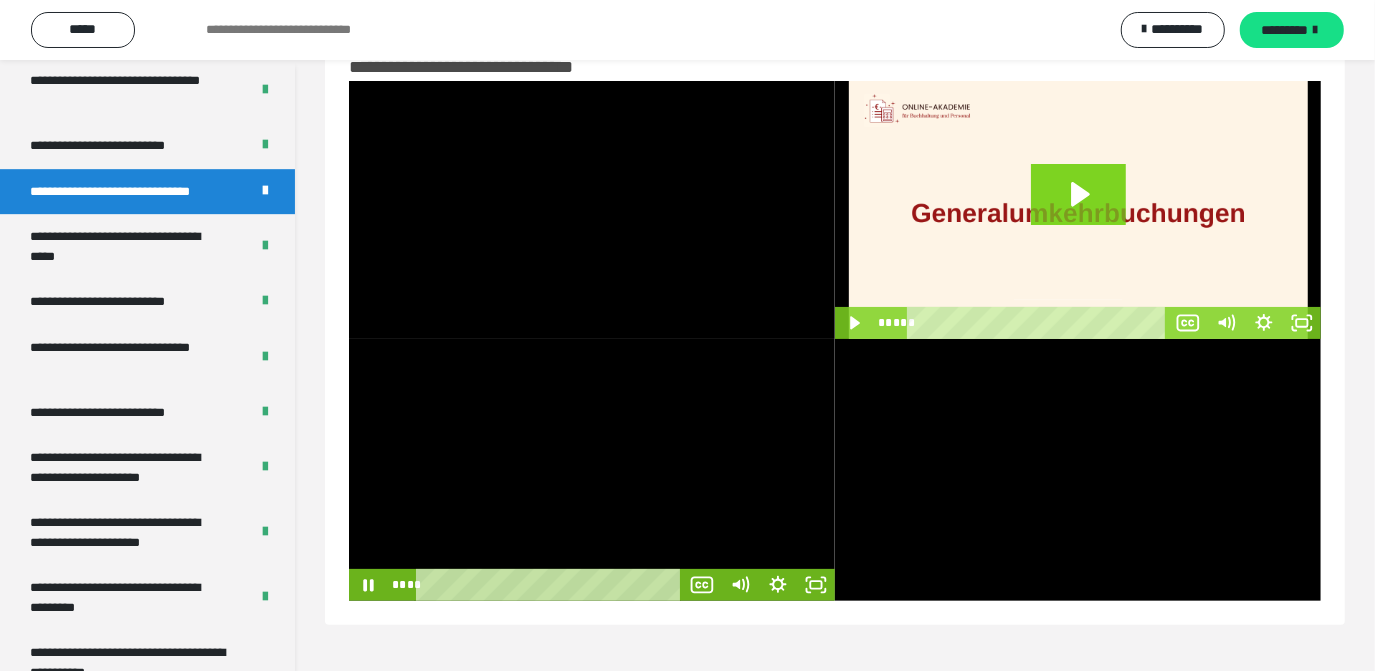 click at bounding box center (592, 469) 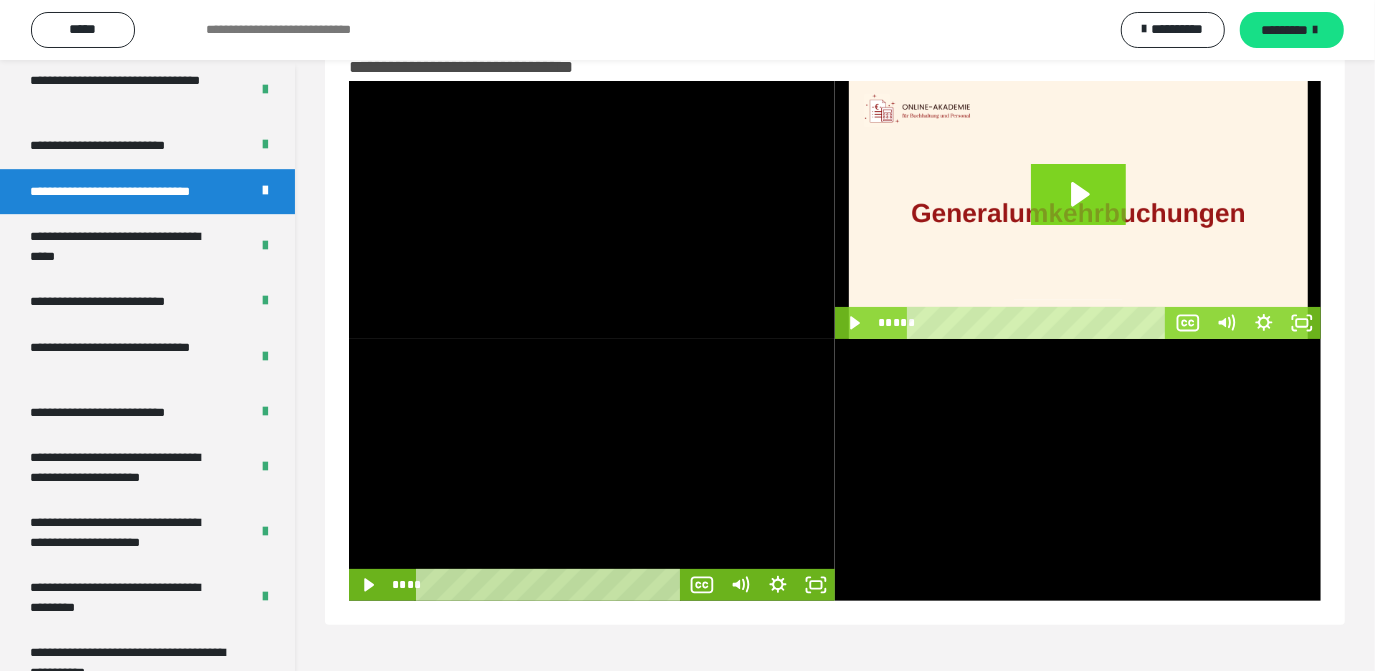click at bounding box center (592, 469) 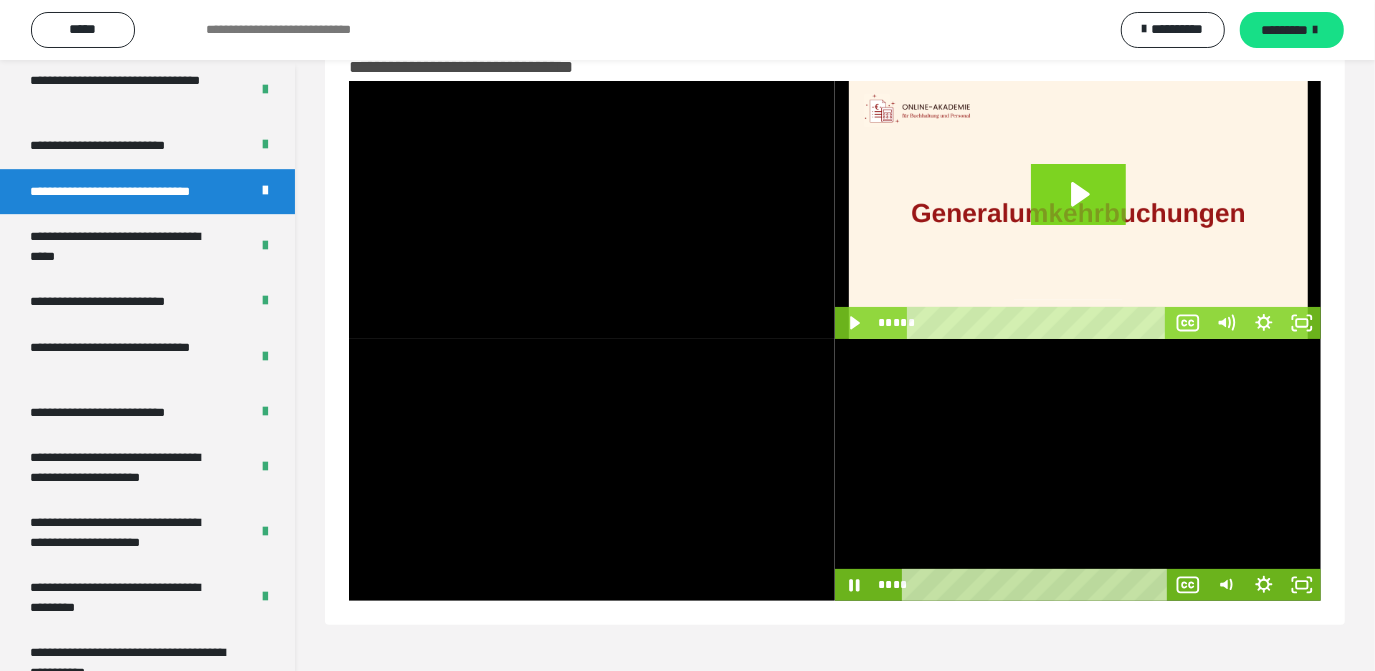 click at bounding box center [1078, 469] 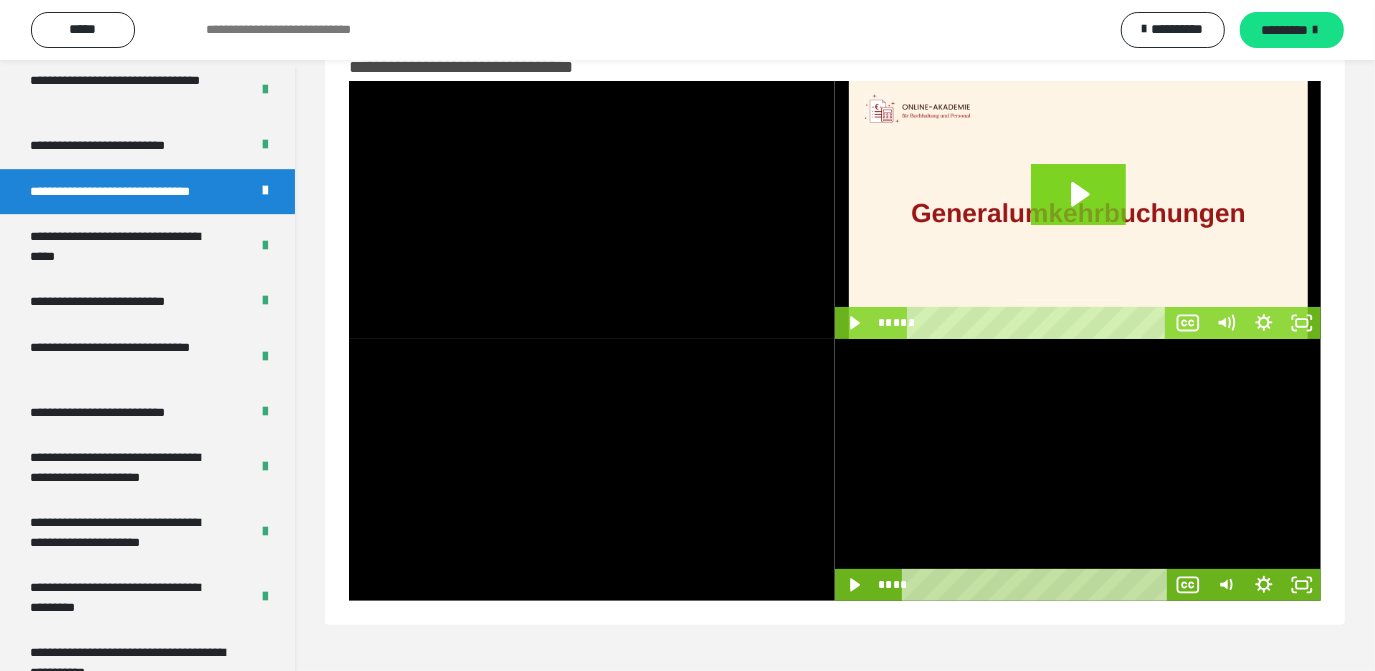 click at bounding box center [1078, 469] 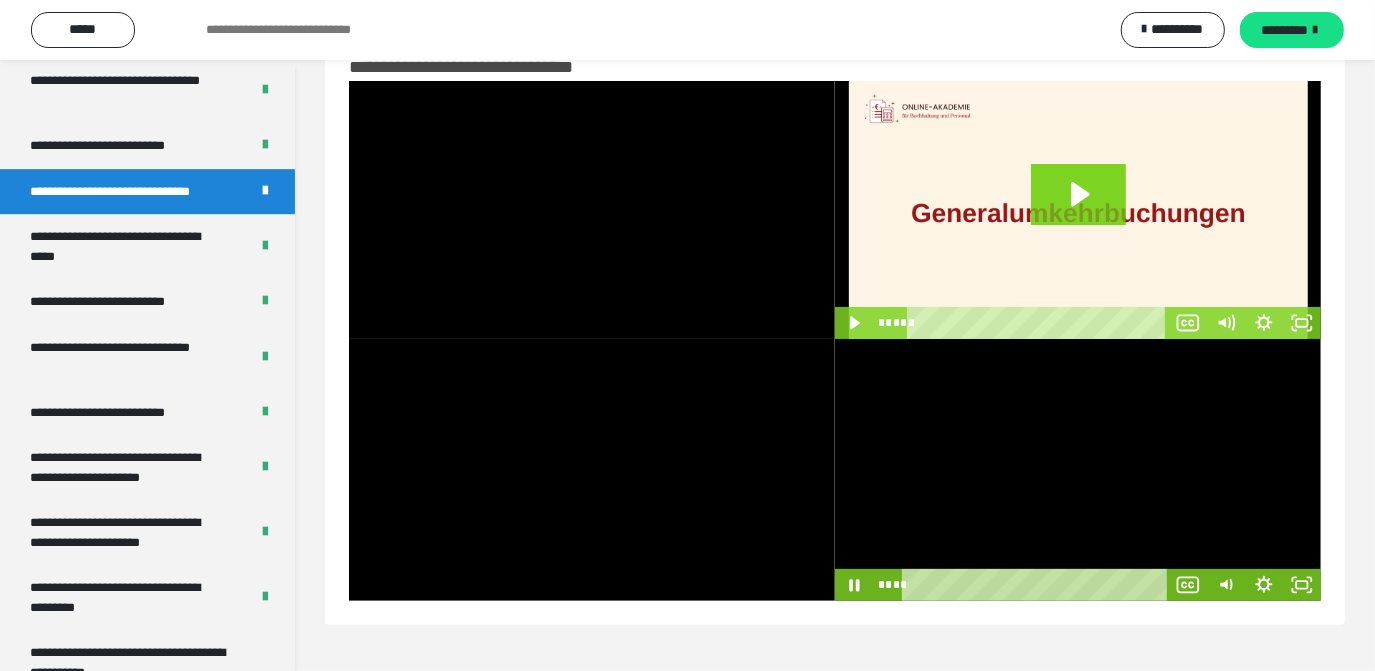 click at bounding box center [1078, 469] 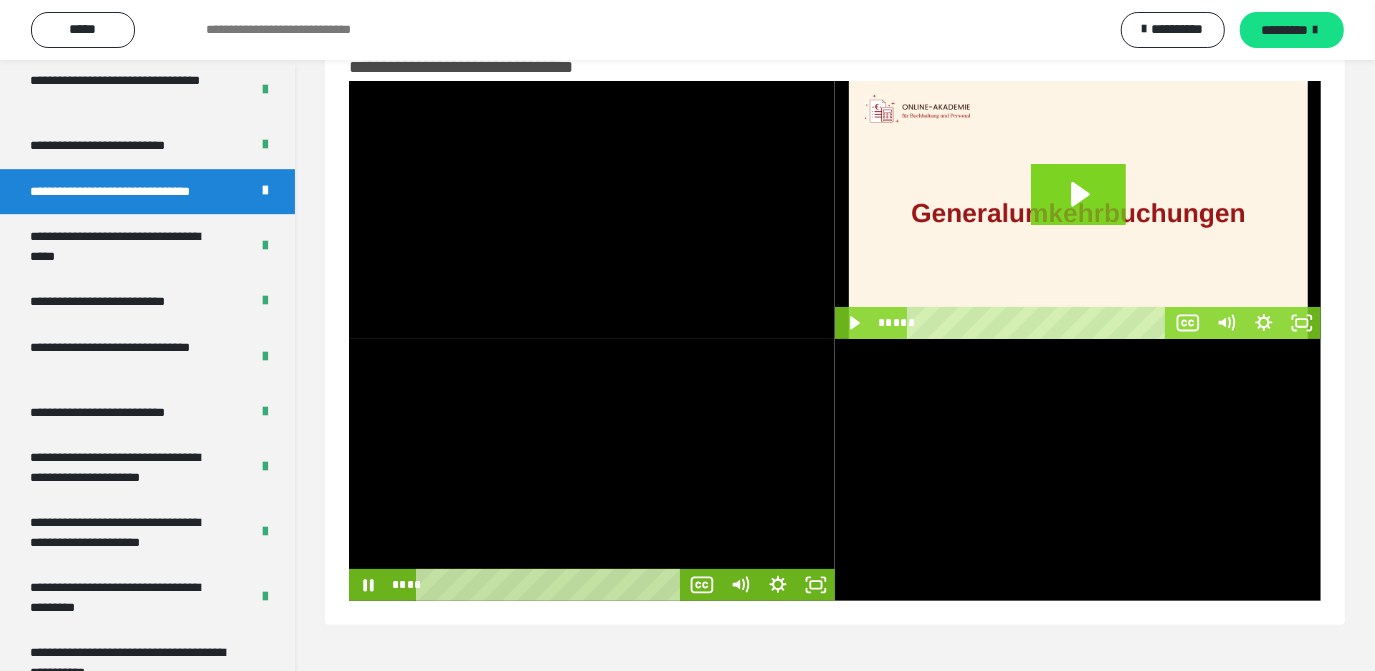 click at bounding box center [592, 469] 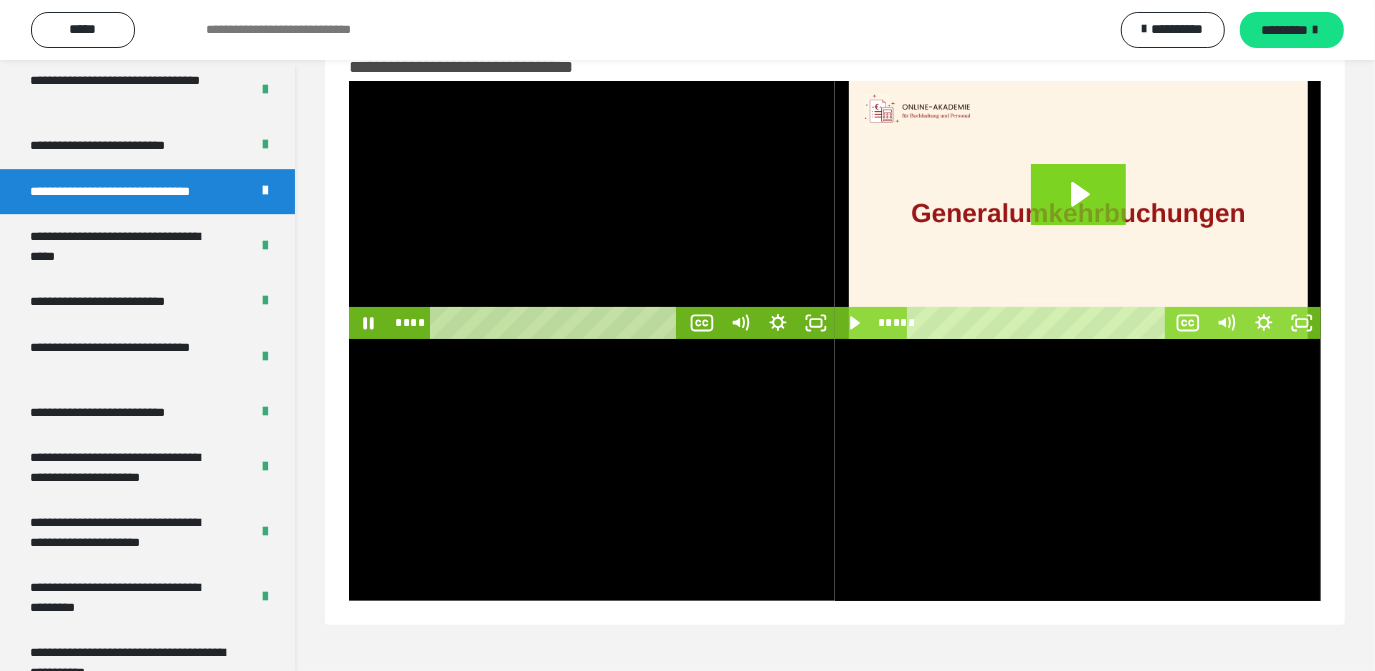 click at bounding box center (592, 210) 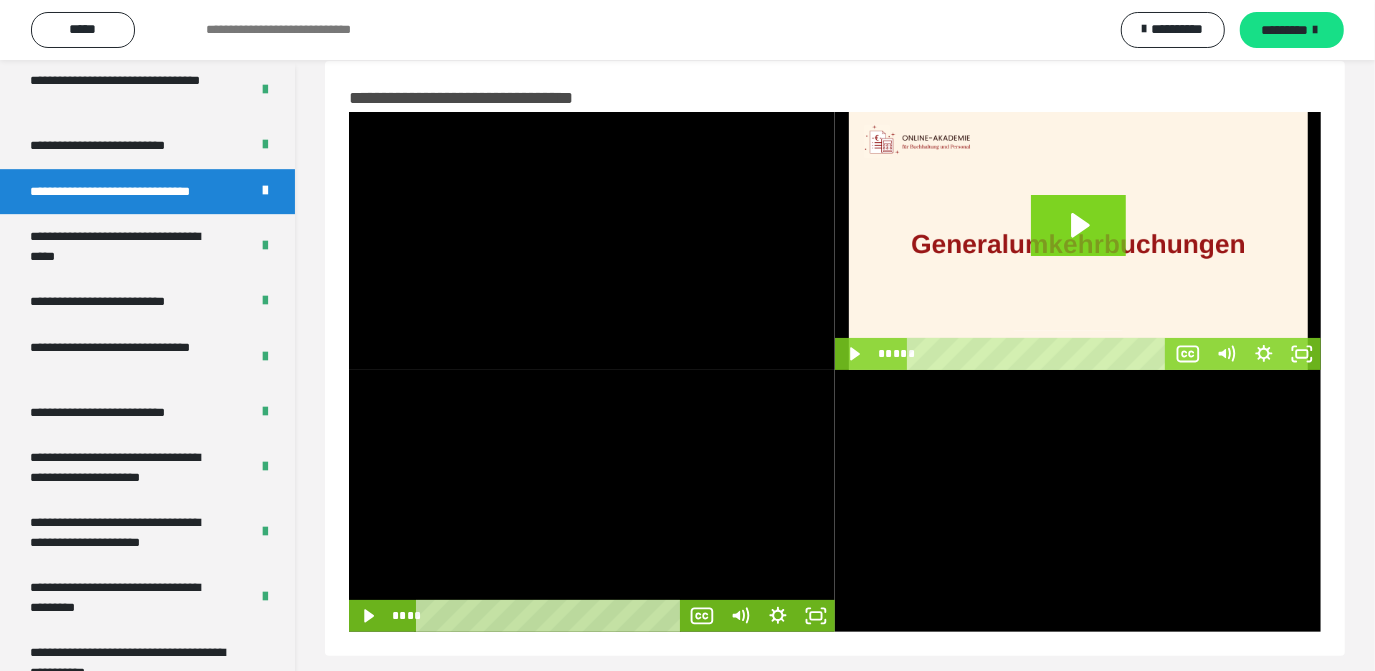 scroll, scrollTop: 0, scrollLeft: 0, axis: both 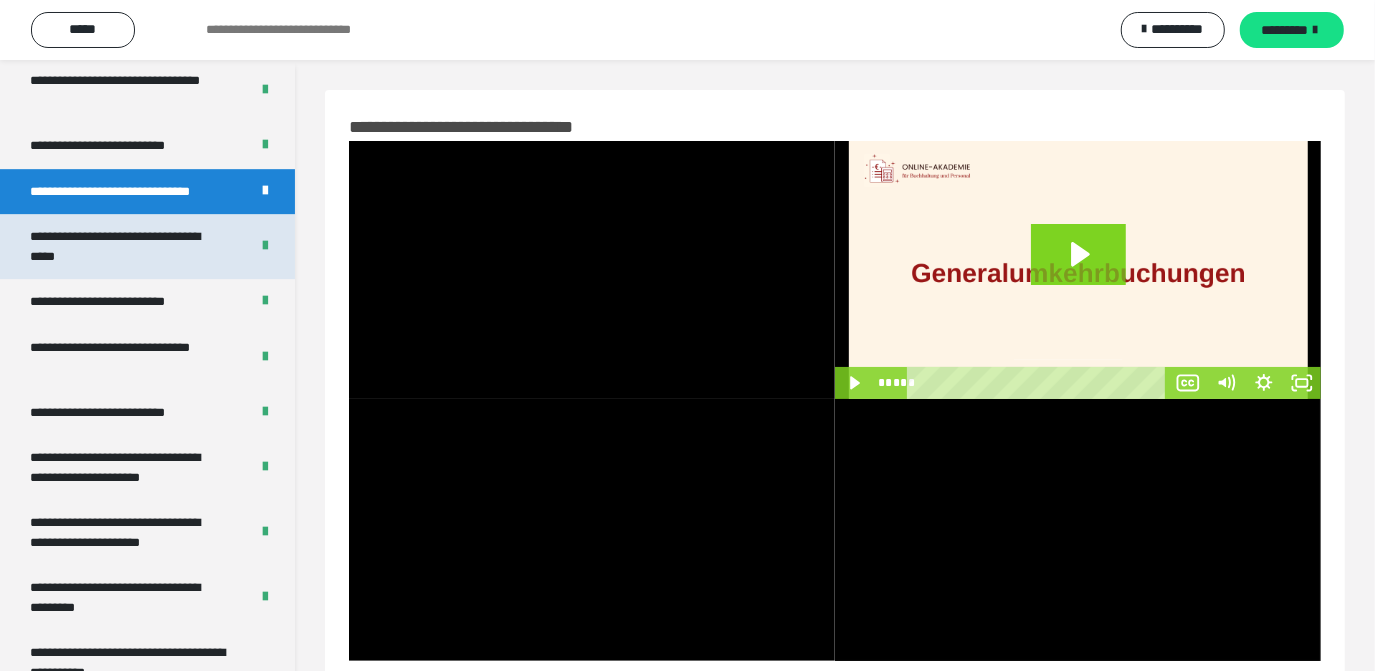 click on "**********" at bounding box center [124, 246] 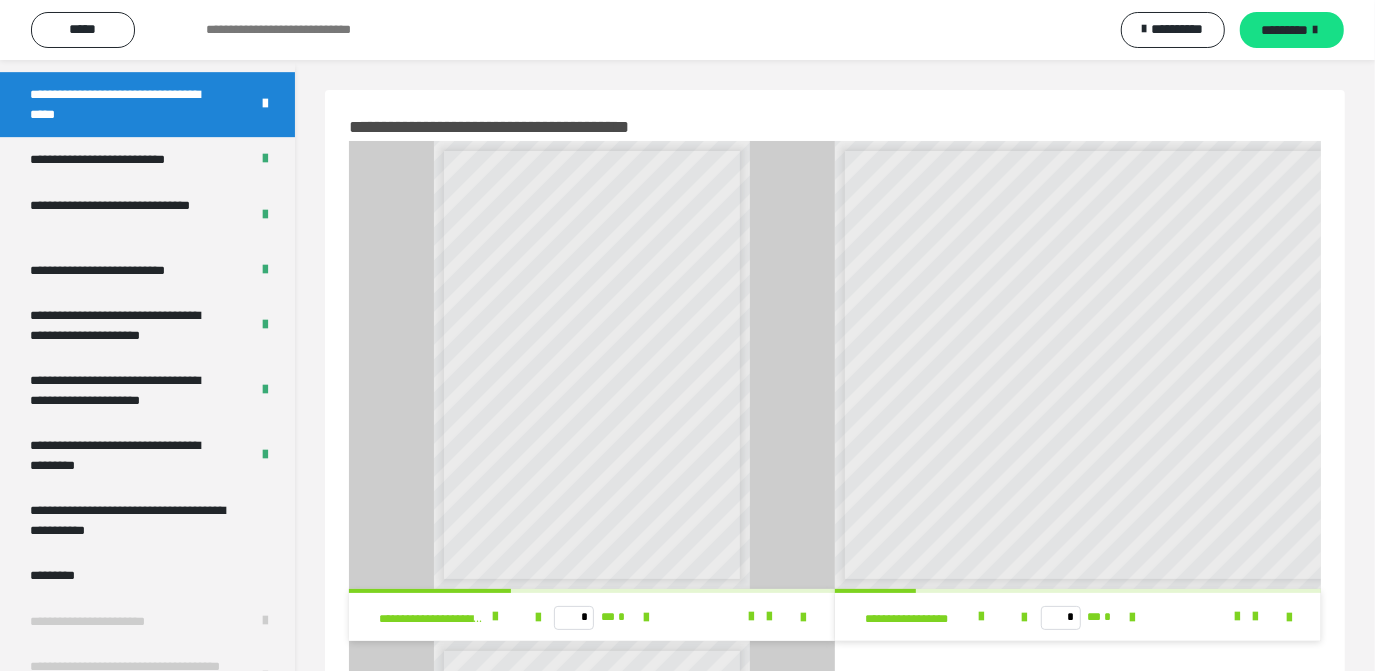 scroll, scrollTop: 4275, scrollLeft: 0, axis: vertical 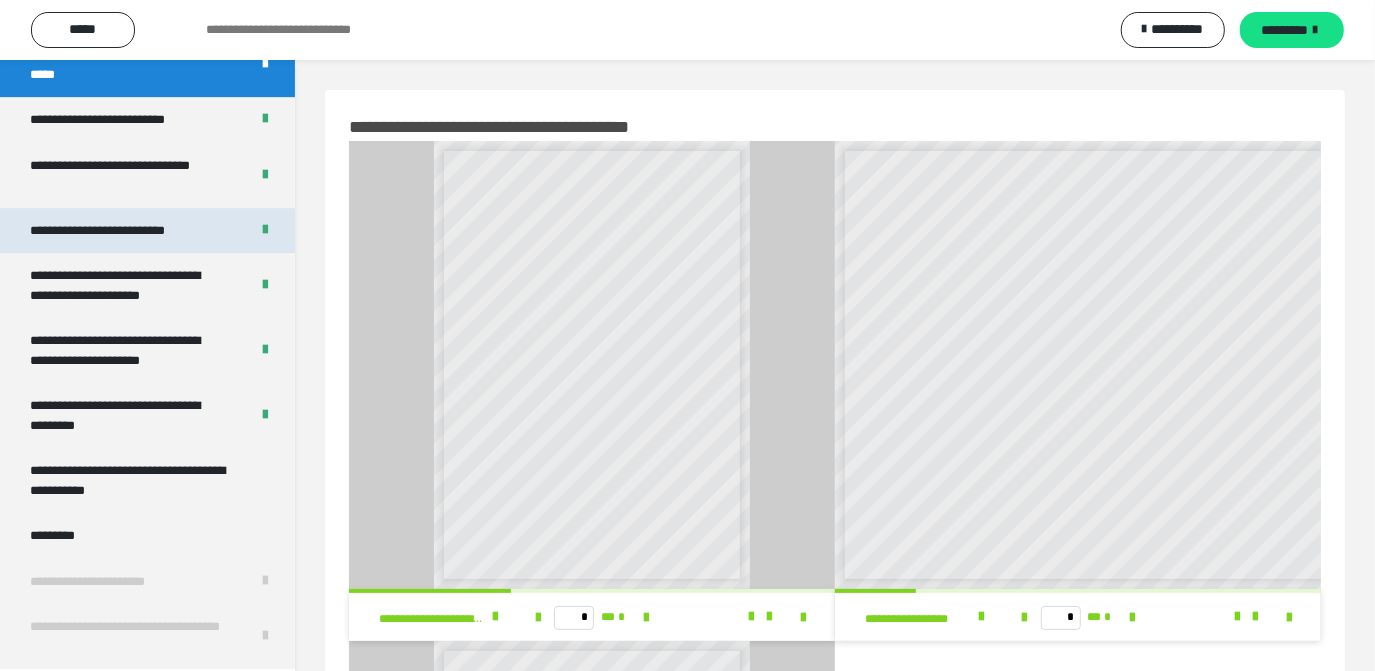 click on "**********" at bounding box center [109, 231] 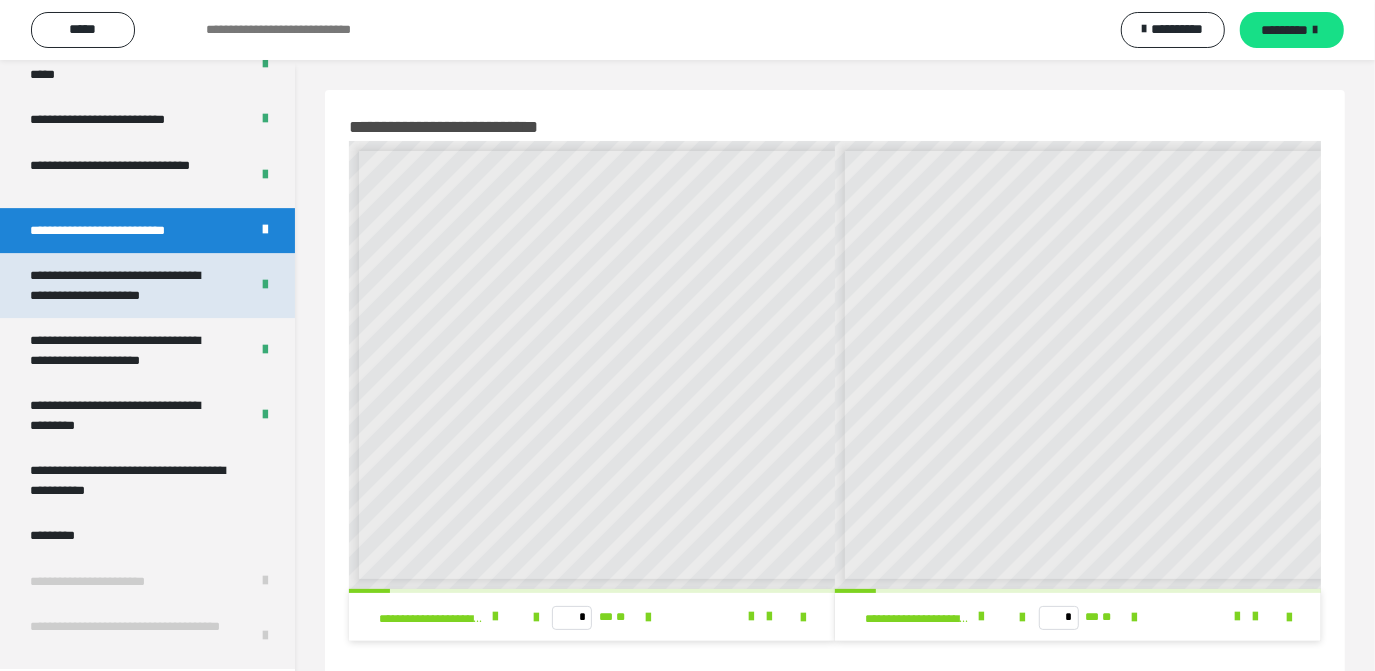 click on "**********" at bounding box center [124, 285] 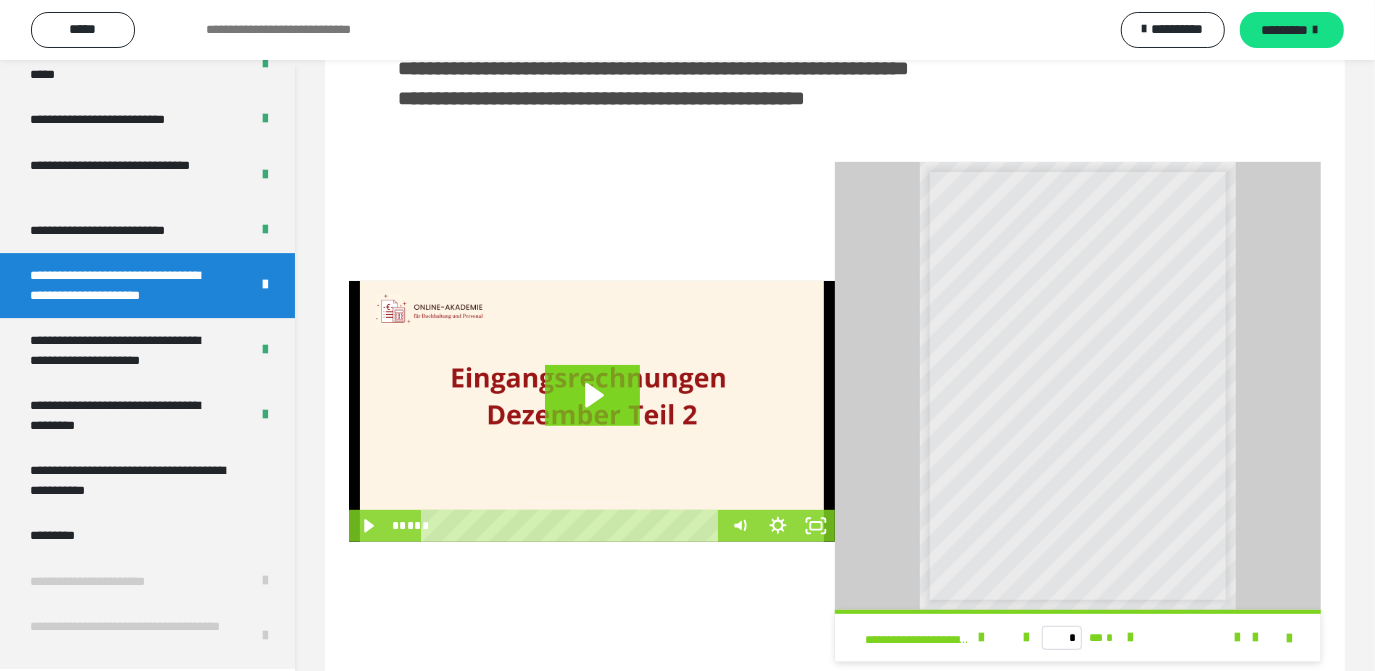 scroll, scrollTop: 484, scrollLeft: 0, axis: vertical 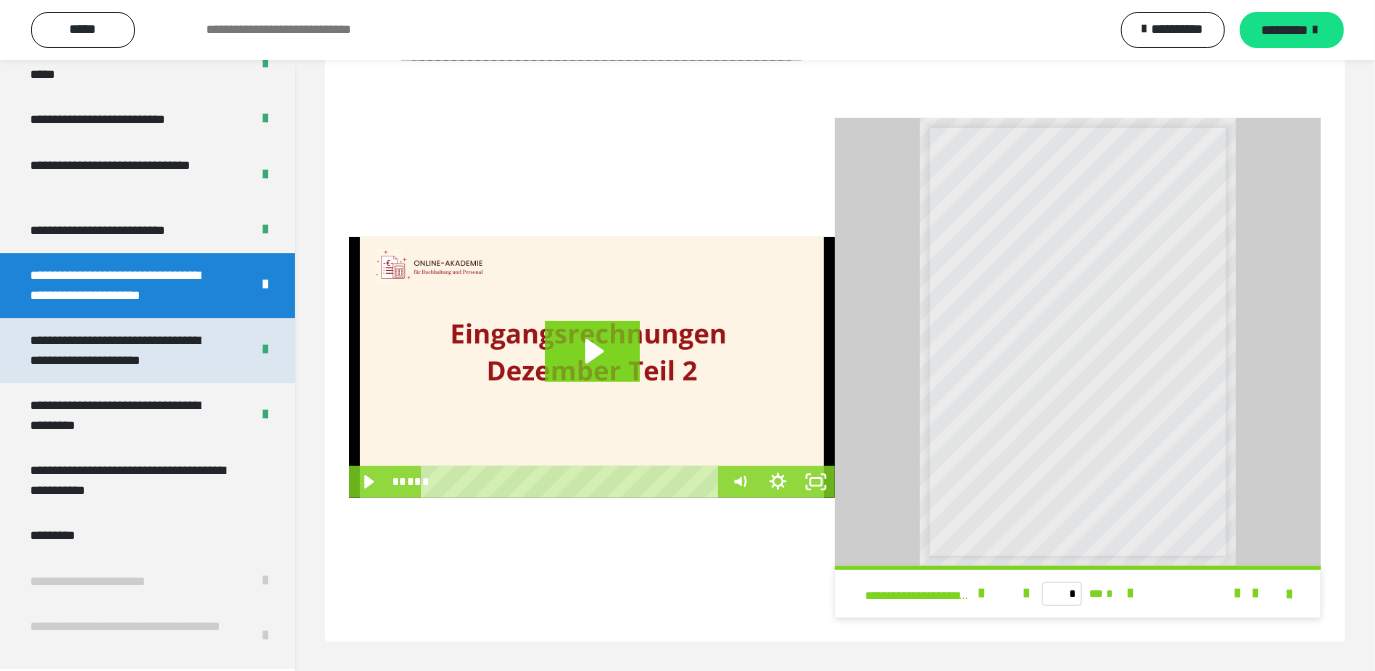 click on "**********" at bounding box center [124, 350] 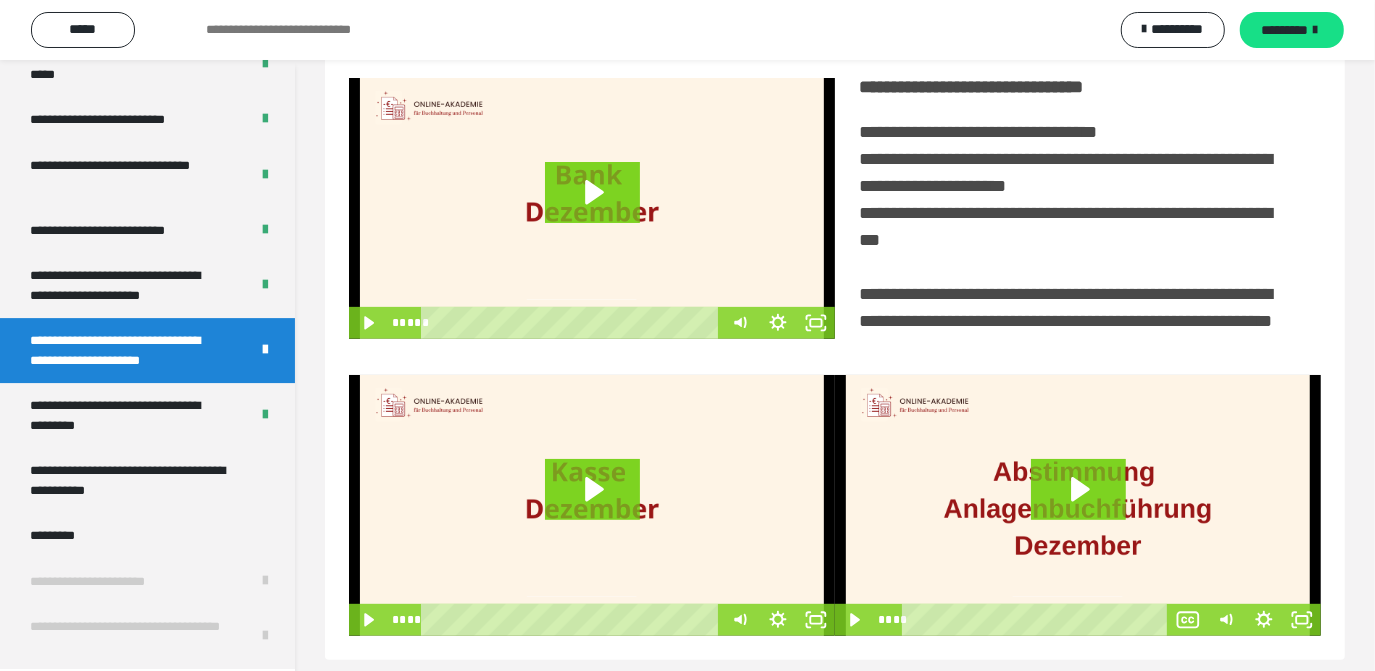 scroll, scrollTop: 405, scrollLeft: 0, axis: vertical 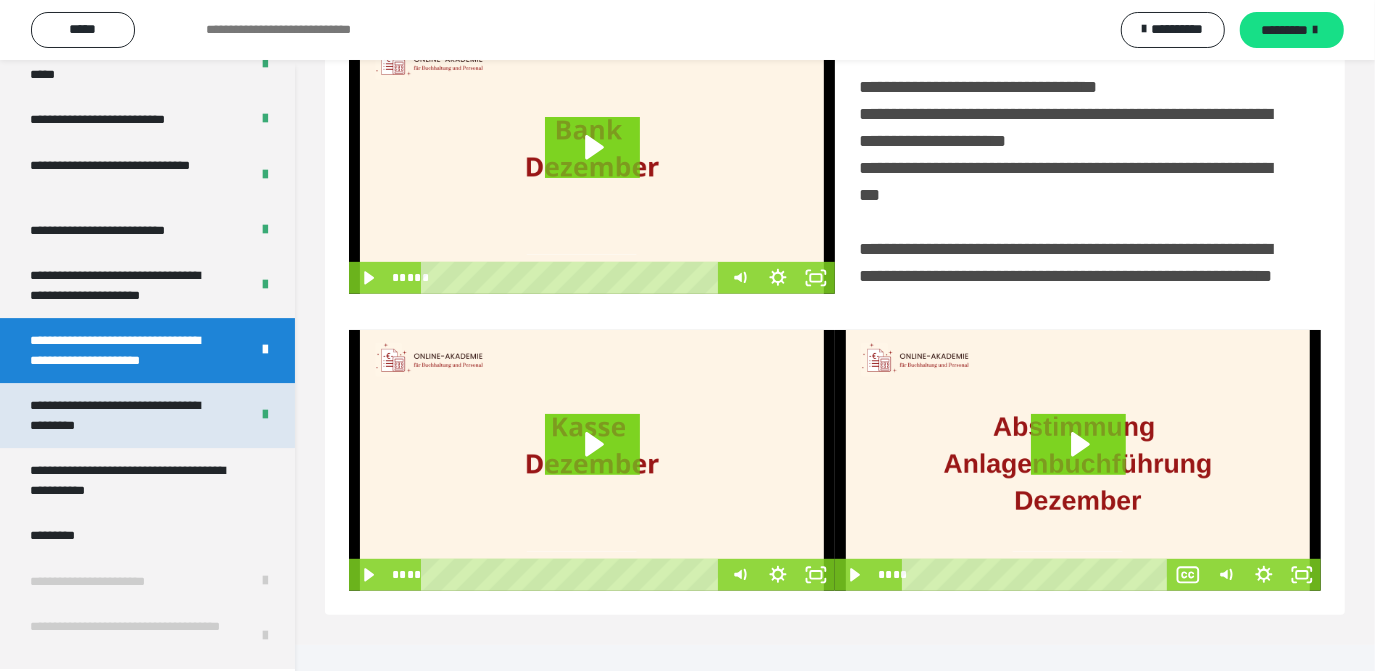 click on "**********" at bounding box center (124, 415) 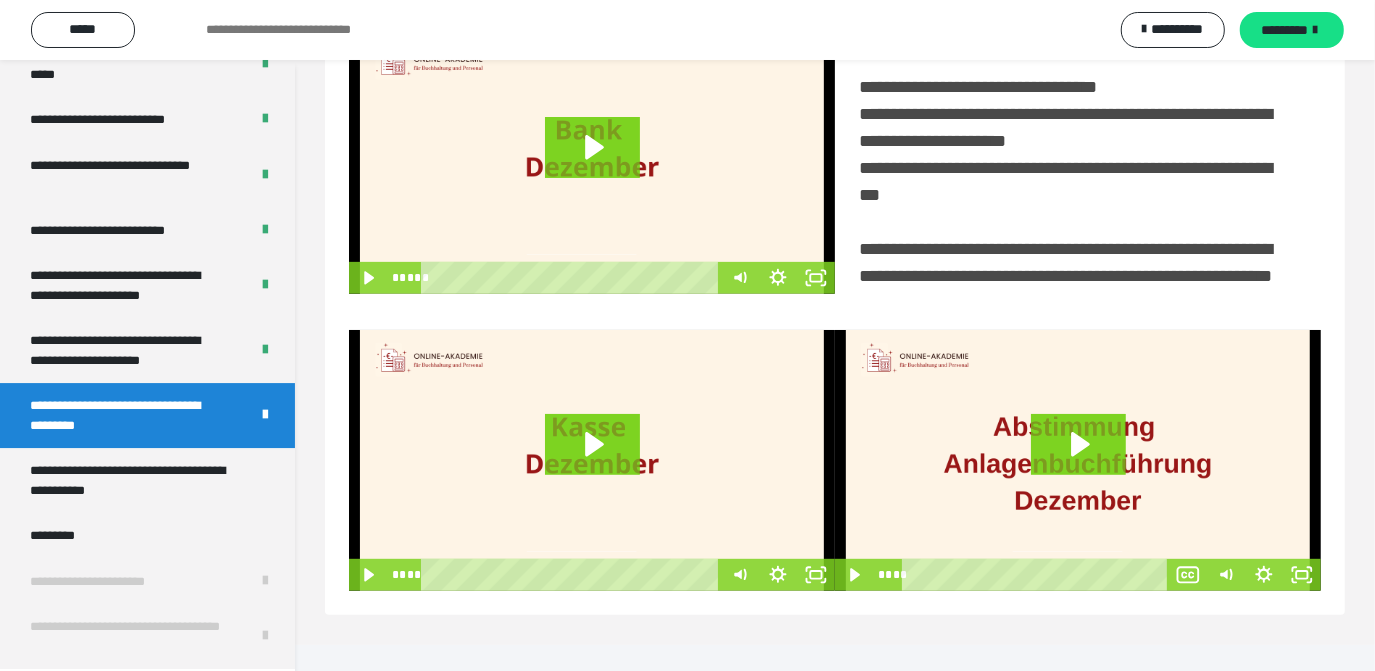 scroll, scrollTop: 60, scrollLeft: 0, axis: vertical 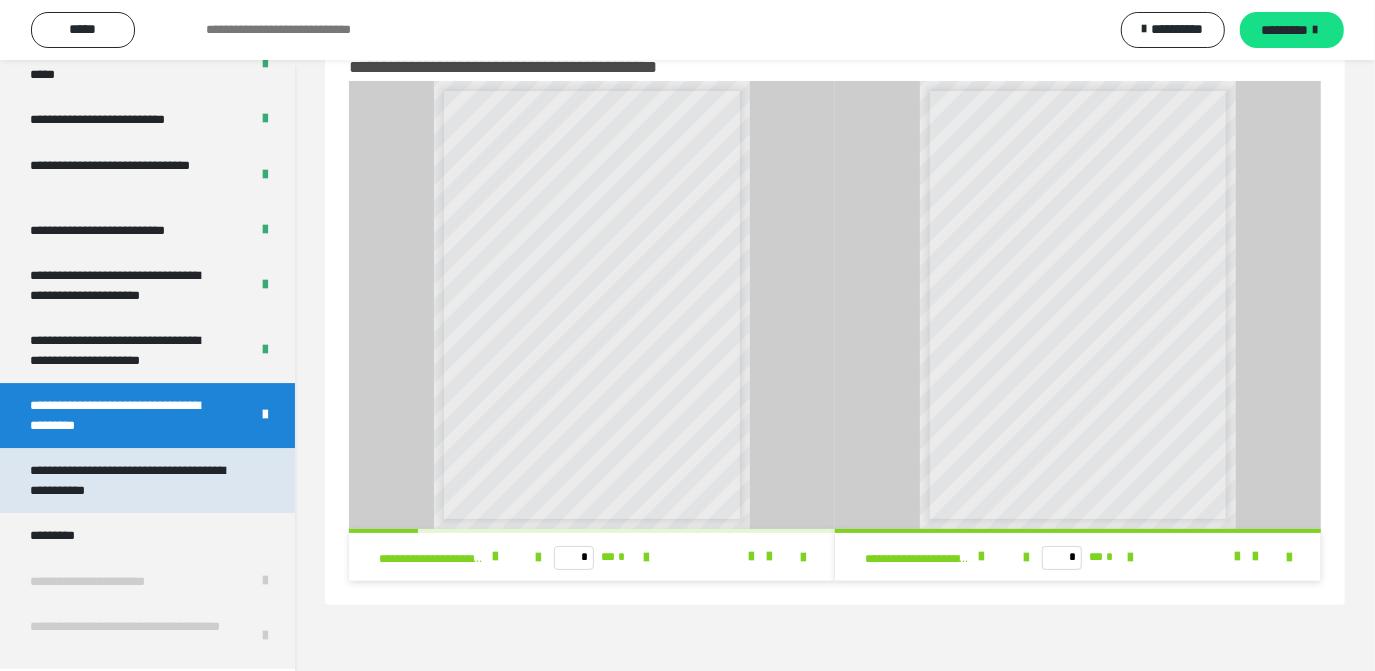 click on "**********" at bounding box center [132, 480] 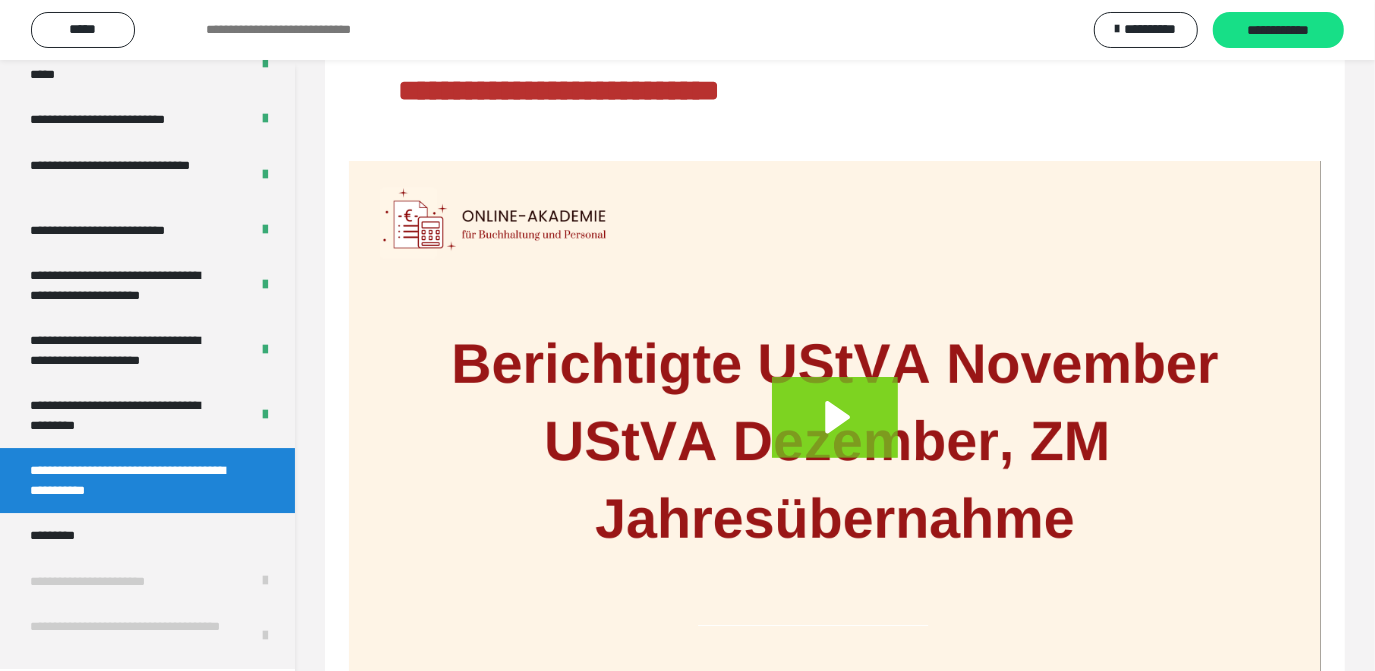 scroll, scrollTop: 274, scrollLeft: 0, axis: vertical 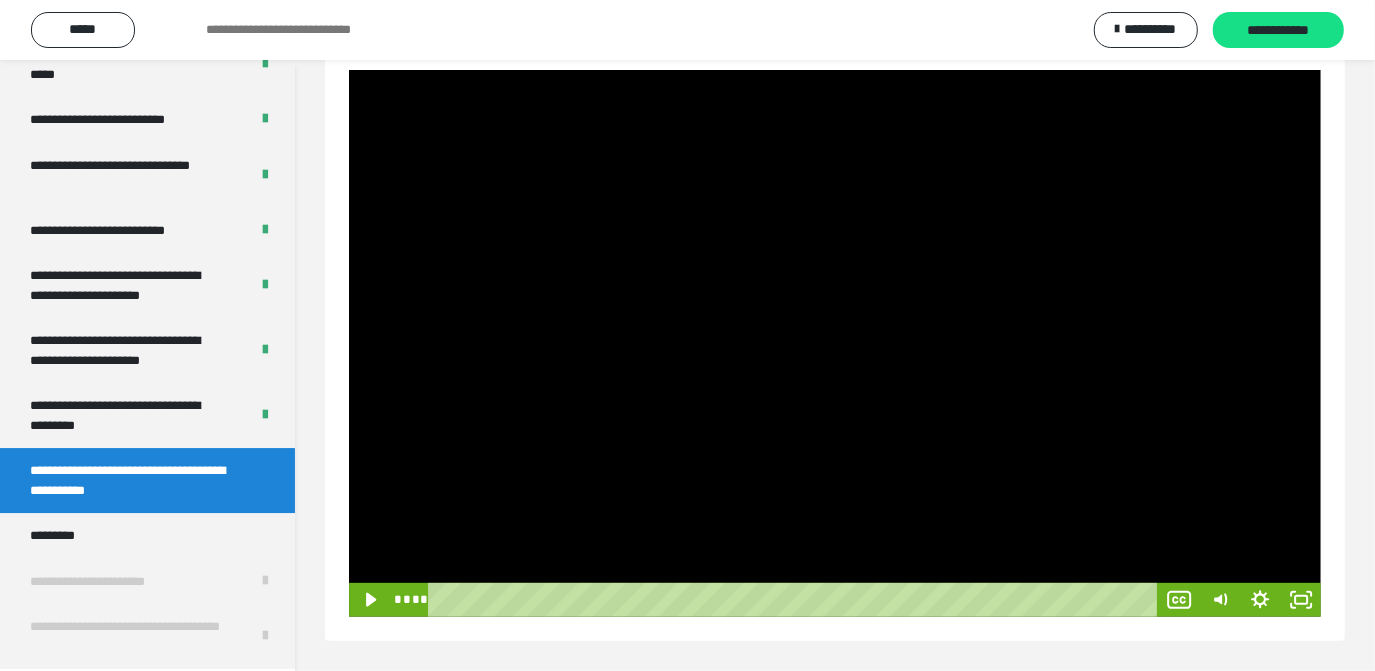 click on "**** ****" at bounding box center (775, 600) 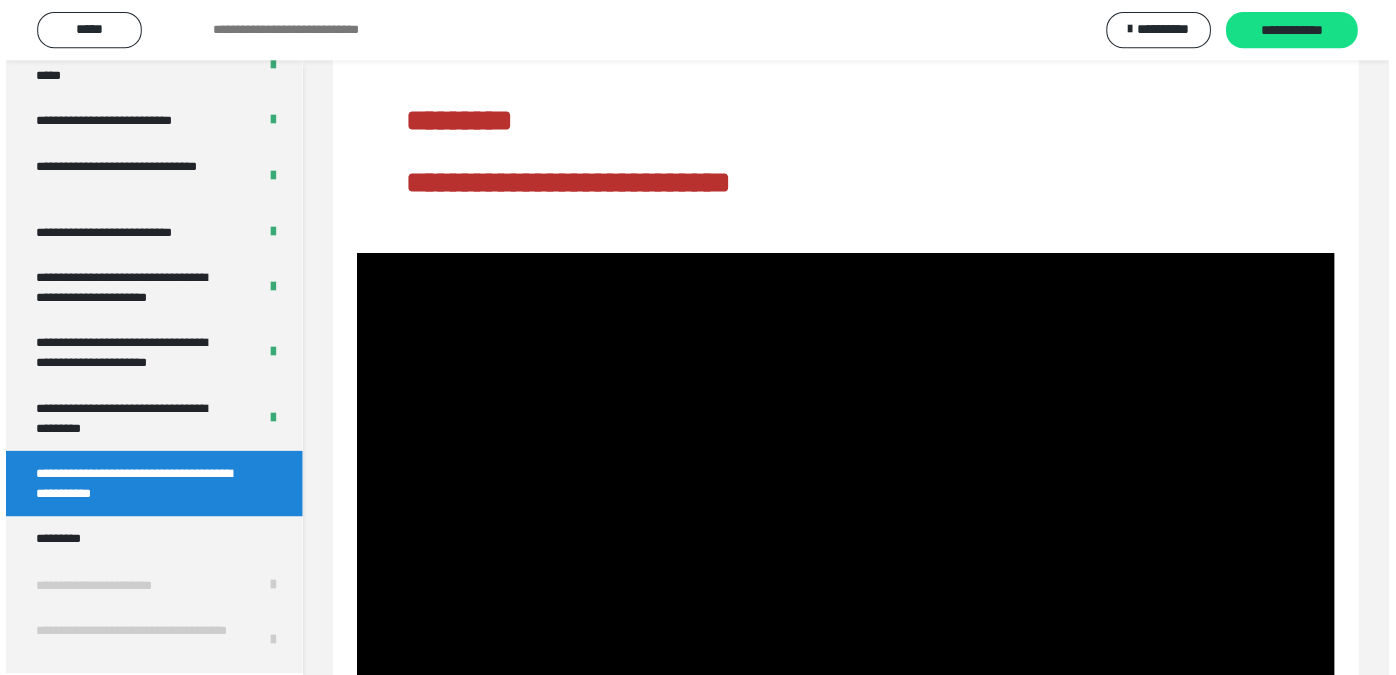 scroll, scrollTop: 274, scrollLeft: 0, axis: vertical 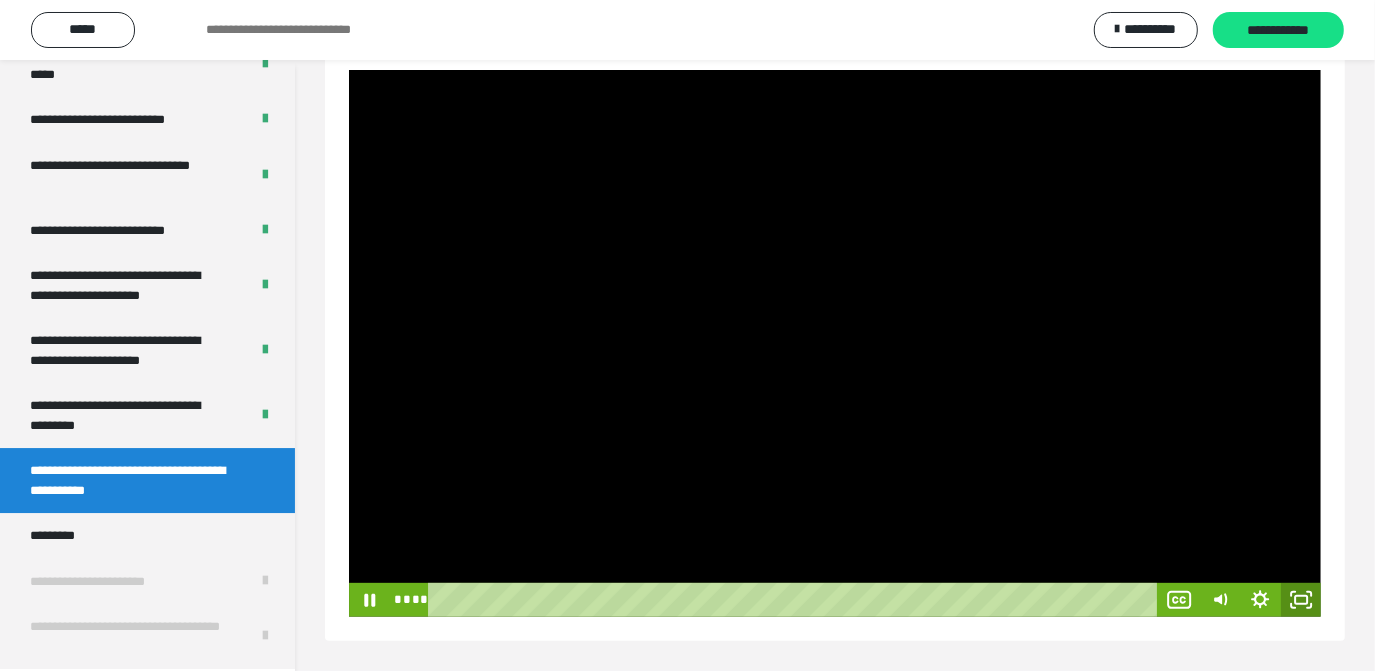 click 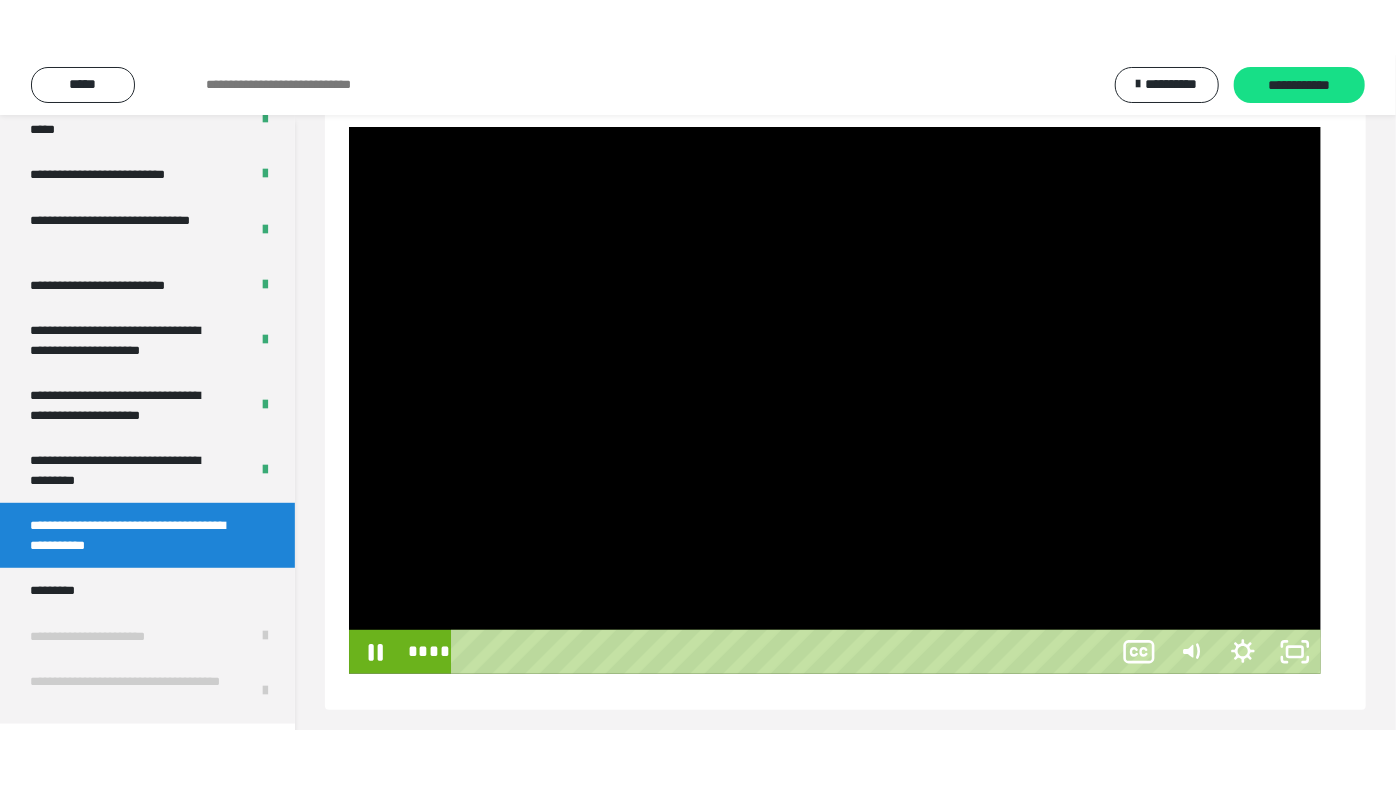 scroll, scrollTop: 173, scrollLeft: 0, axis: vertical 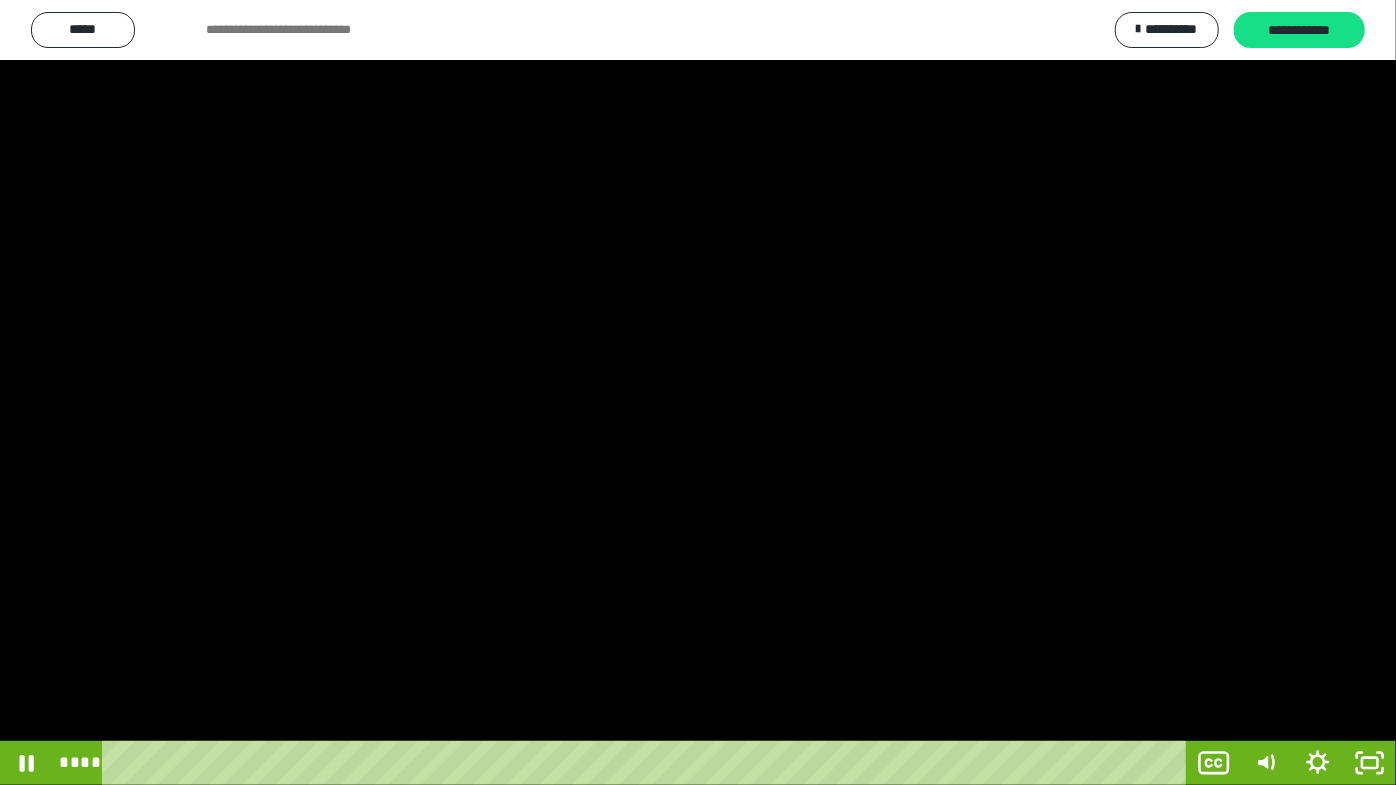 click at bounding box center [698, 392] 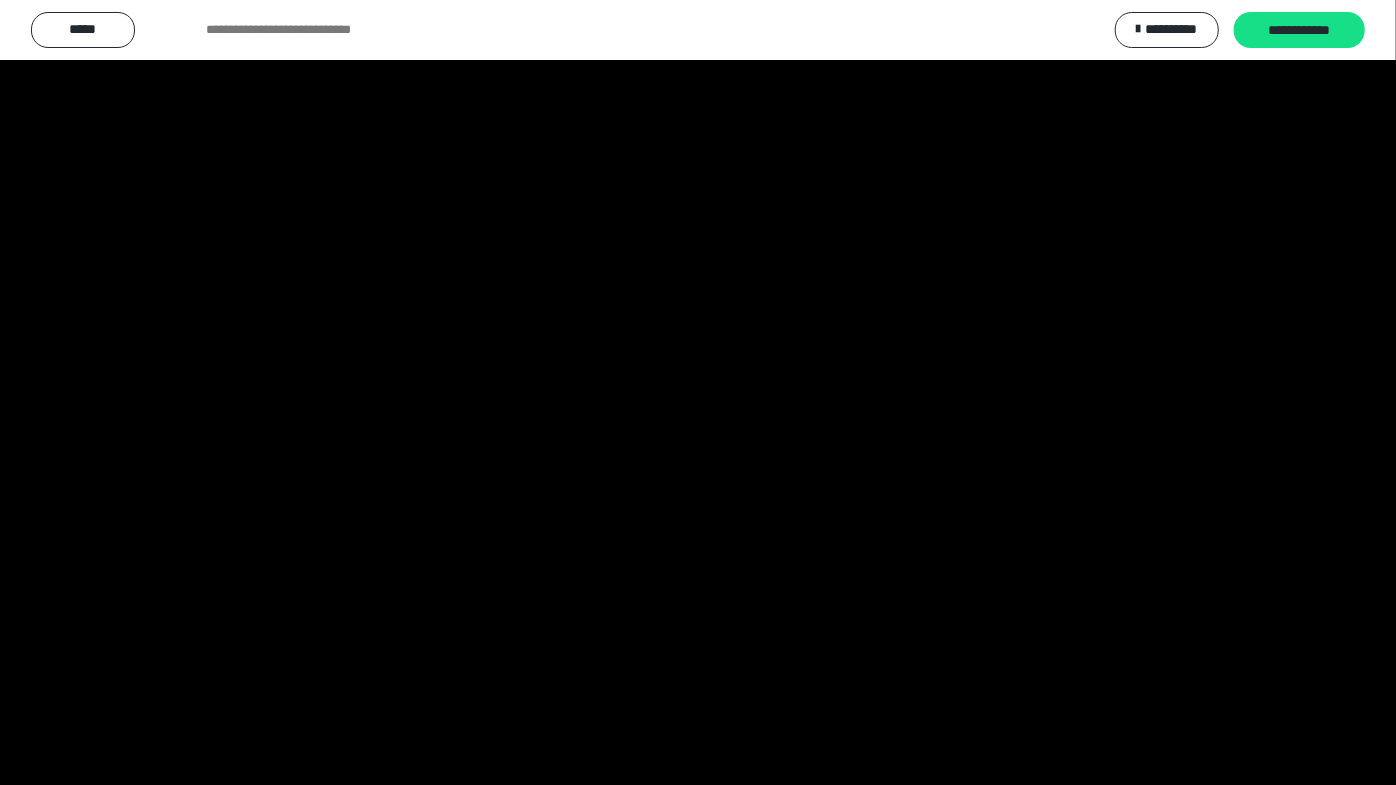 click on "**** *****" at bounding box center (698, 763) 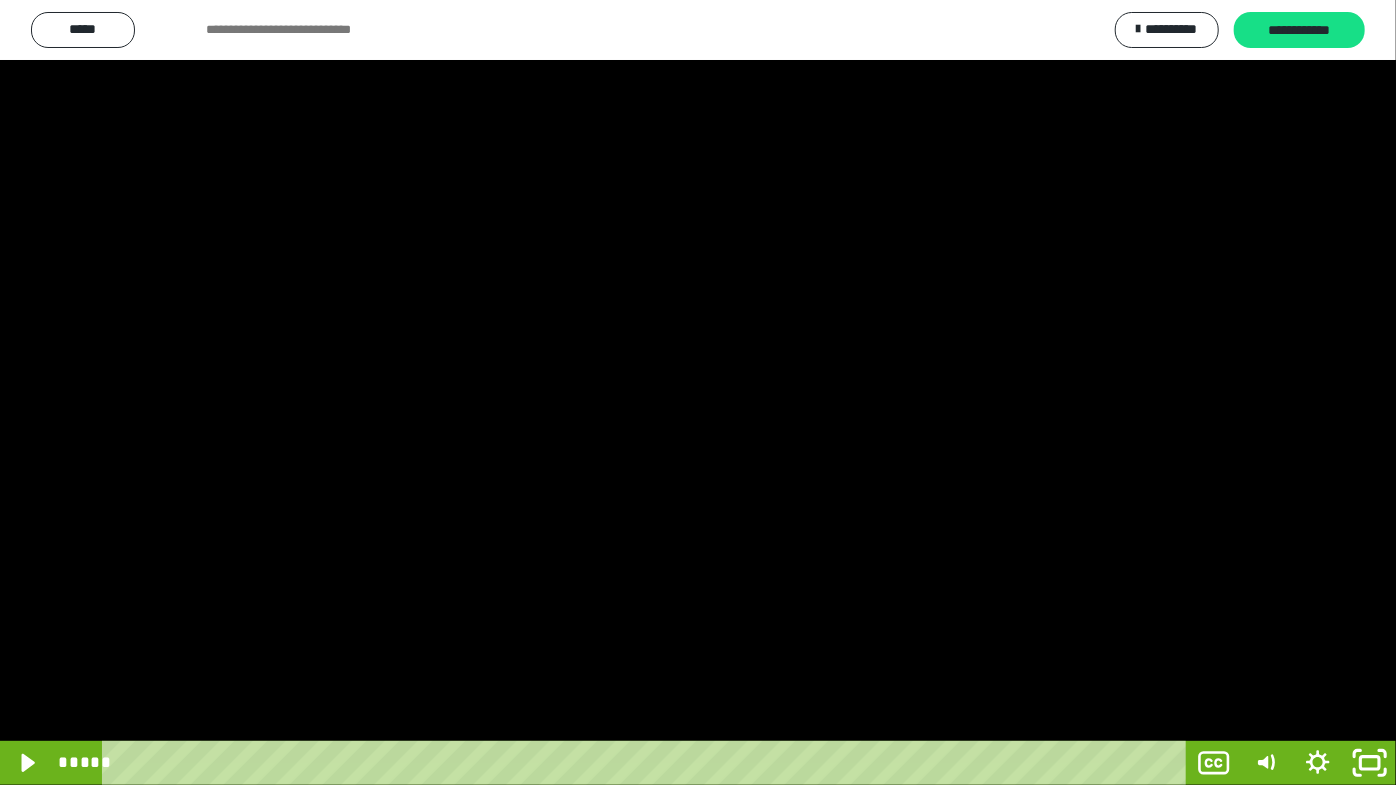 click at bounding box center (698, 392) 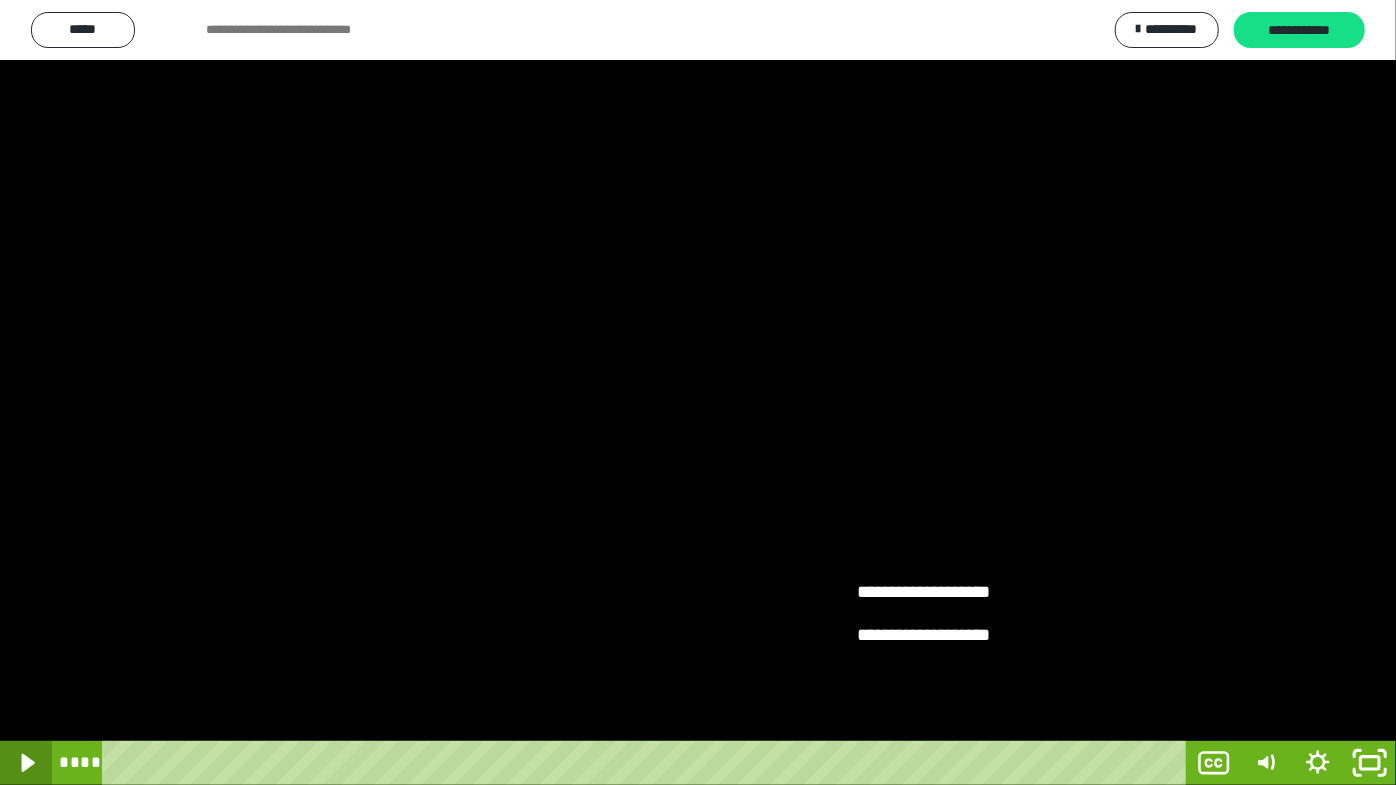 drag, startPoint x: 1172, startPoint y: 757, endPoint x: 296, endPoint y: 698, distance: 877.9846 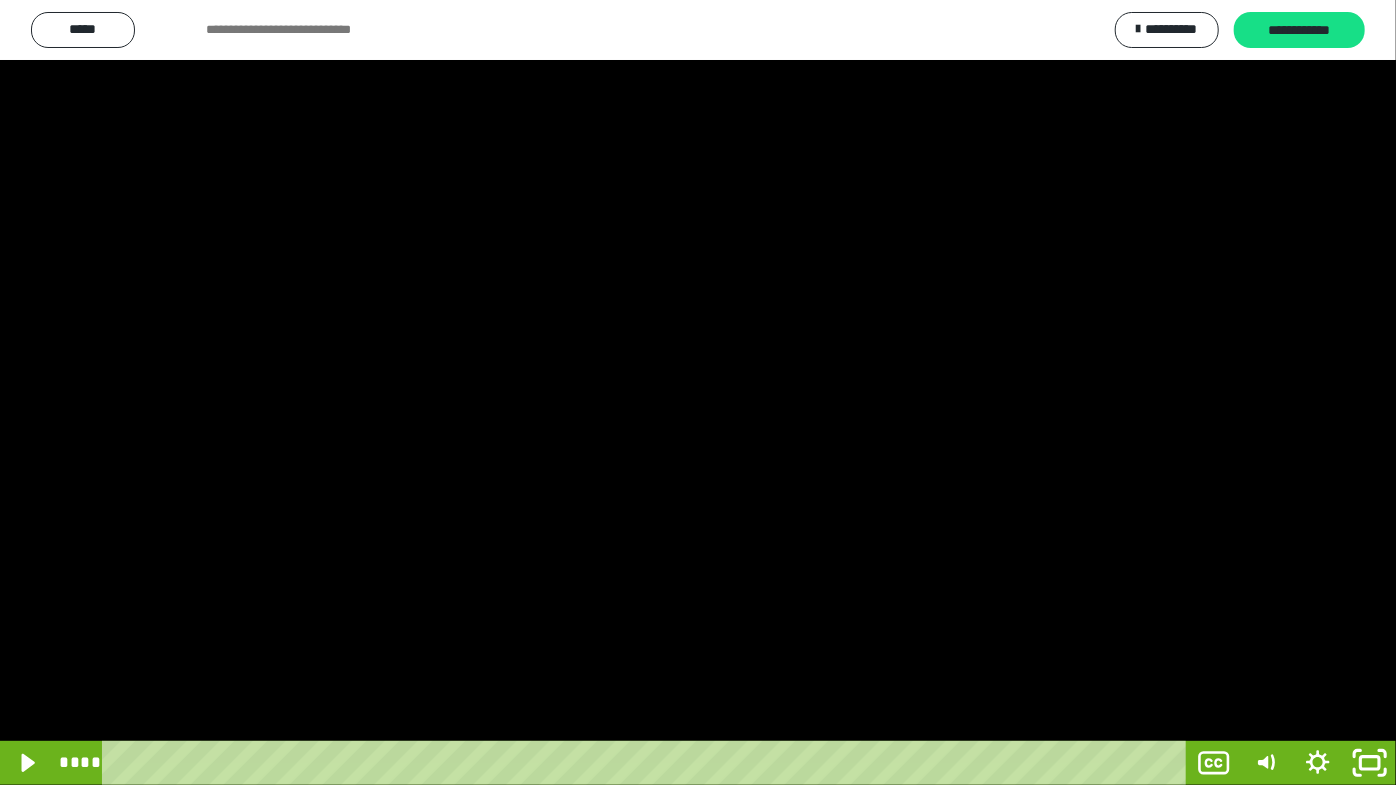 click at bounding box center [698, 392] 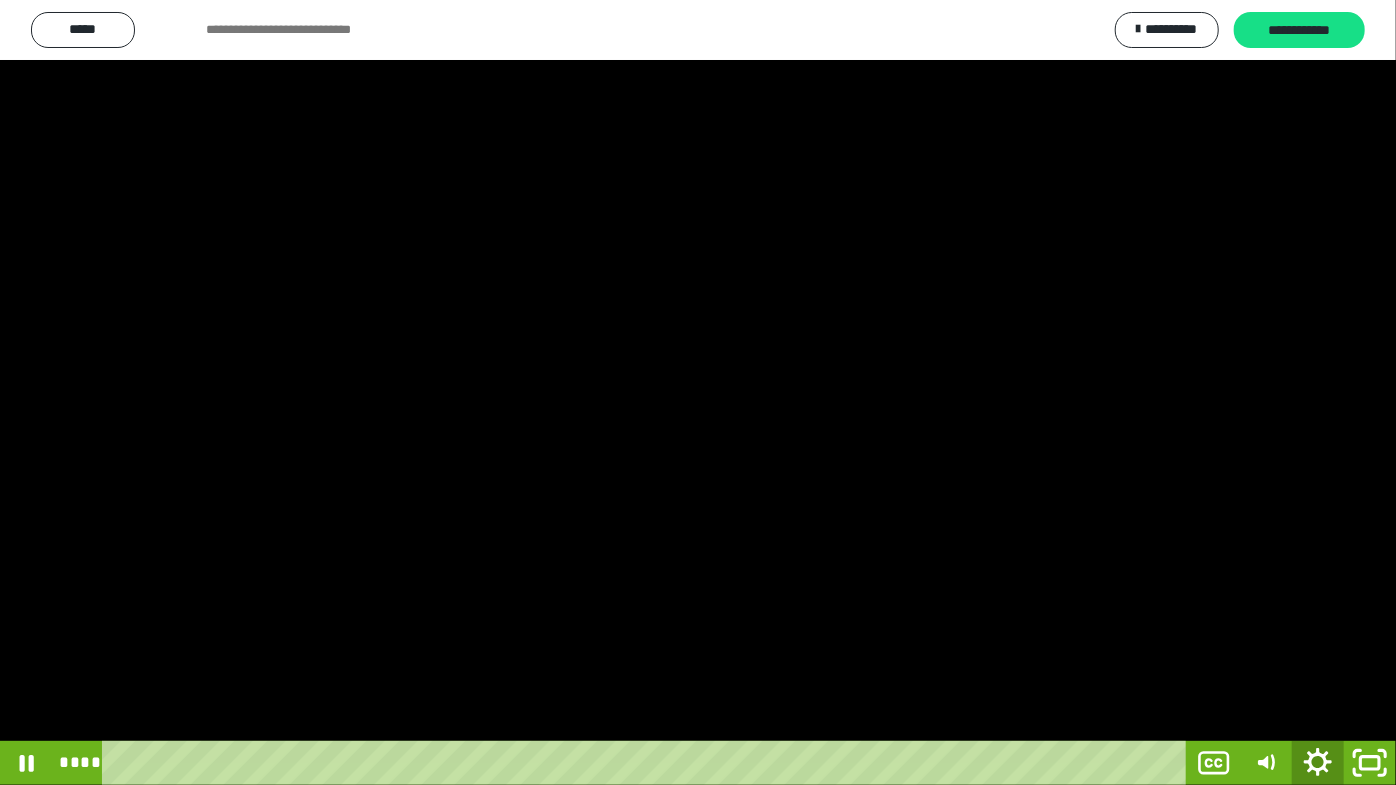 click 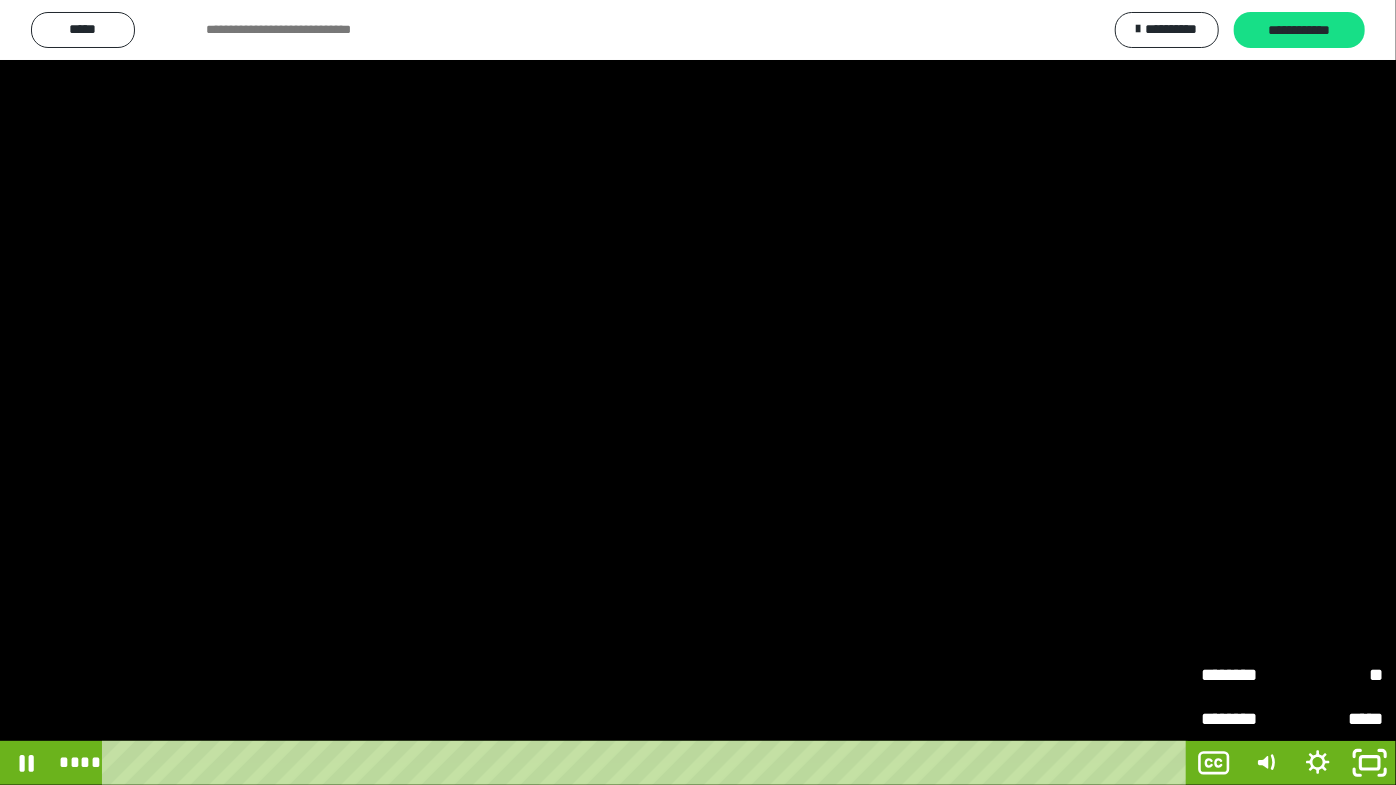 click on "**" at bounding box center (1337, 675) 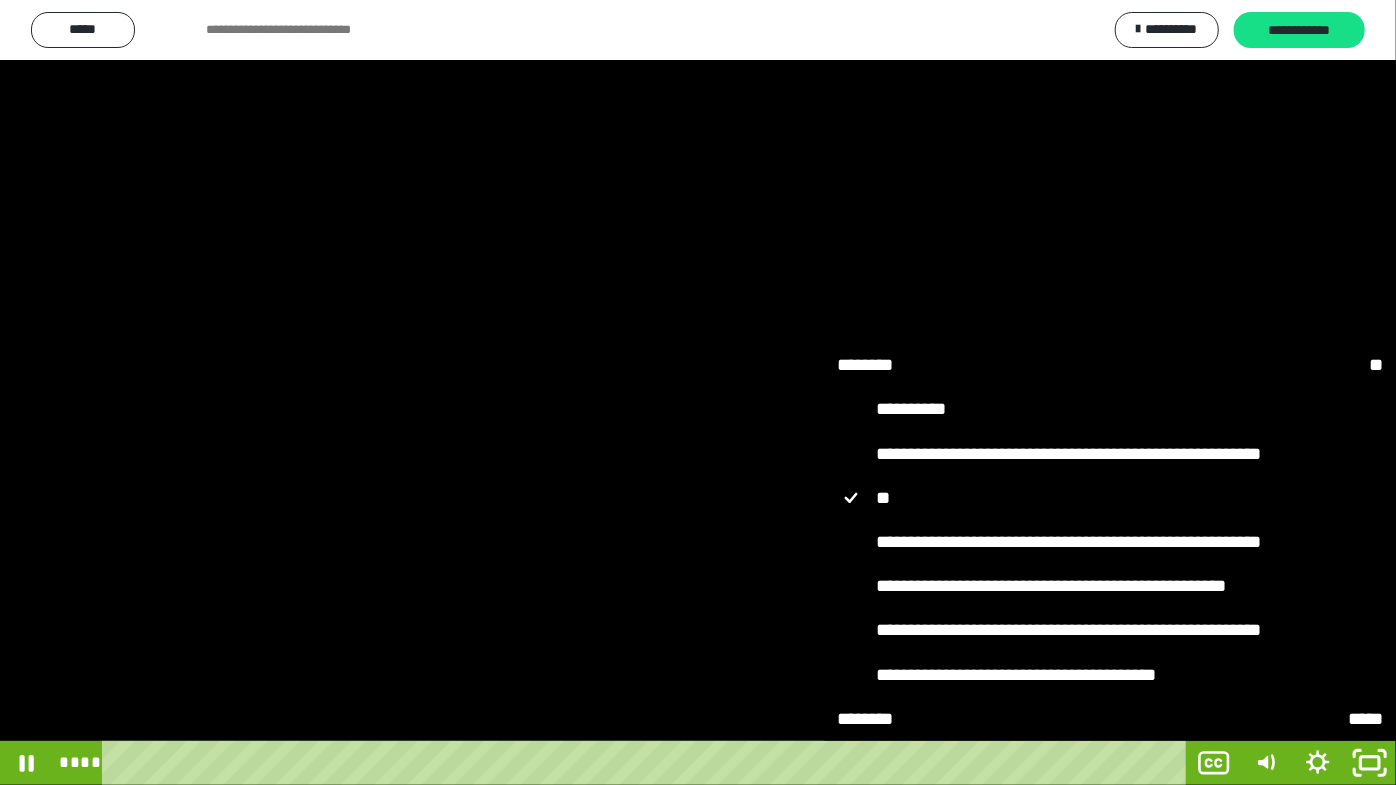 click on "**********" at bounding box center [981, 586] 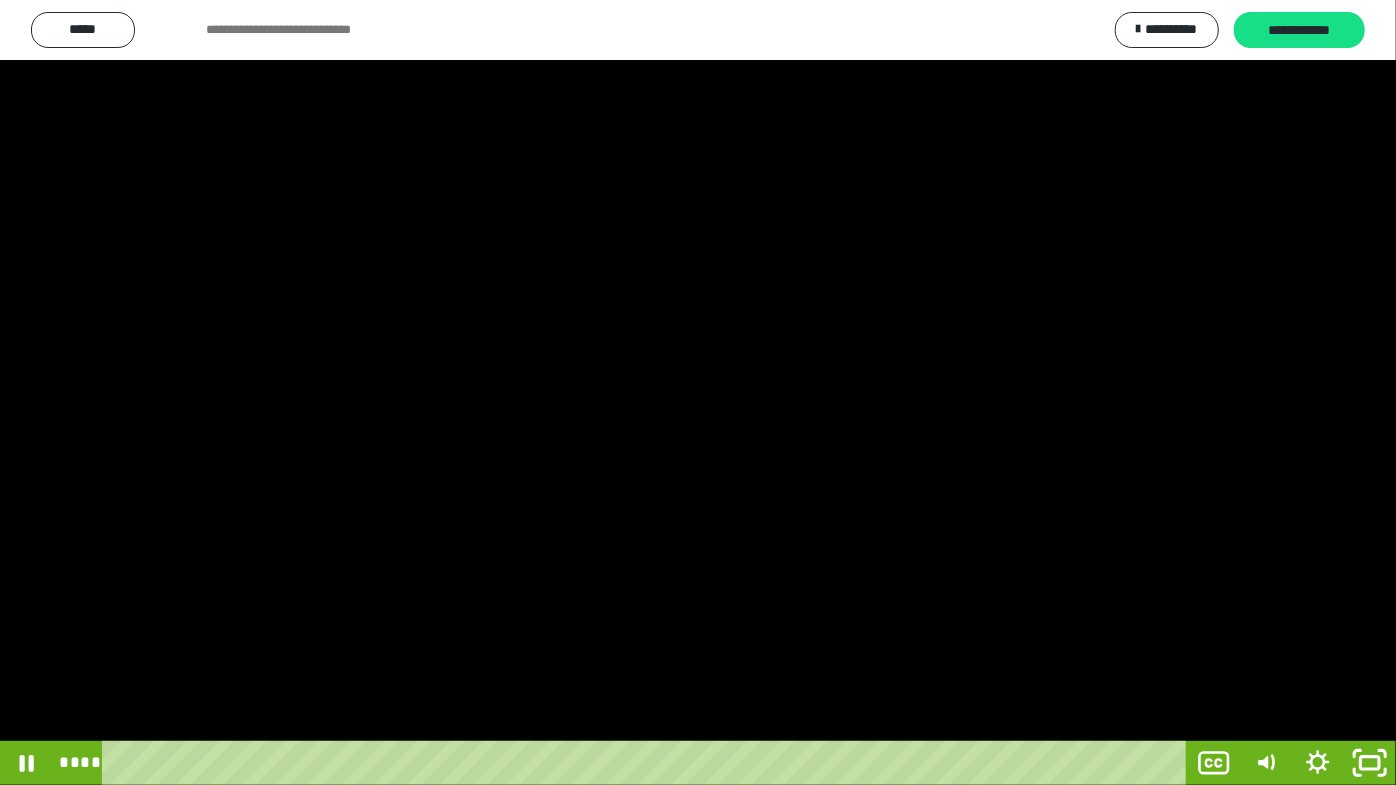 click at bounding box center [698, 392] 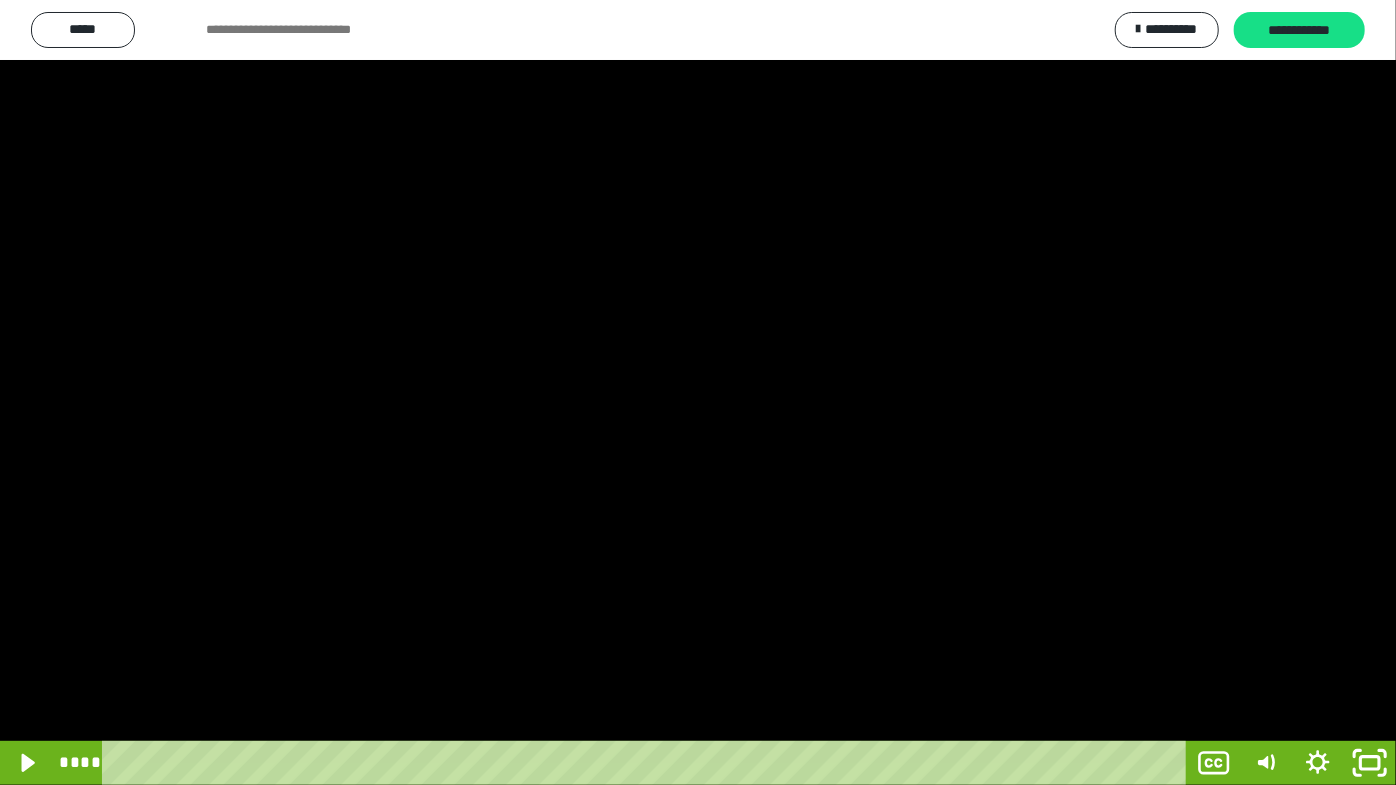 click at bounding box center (698, 392) 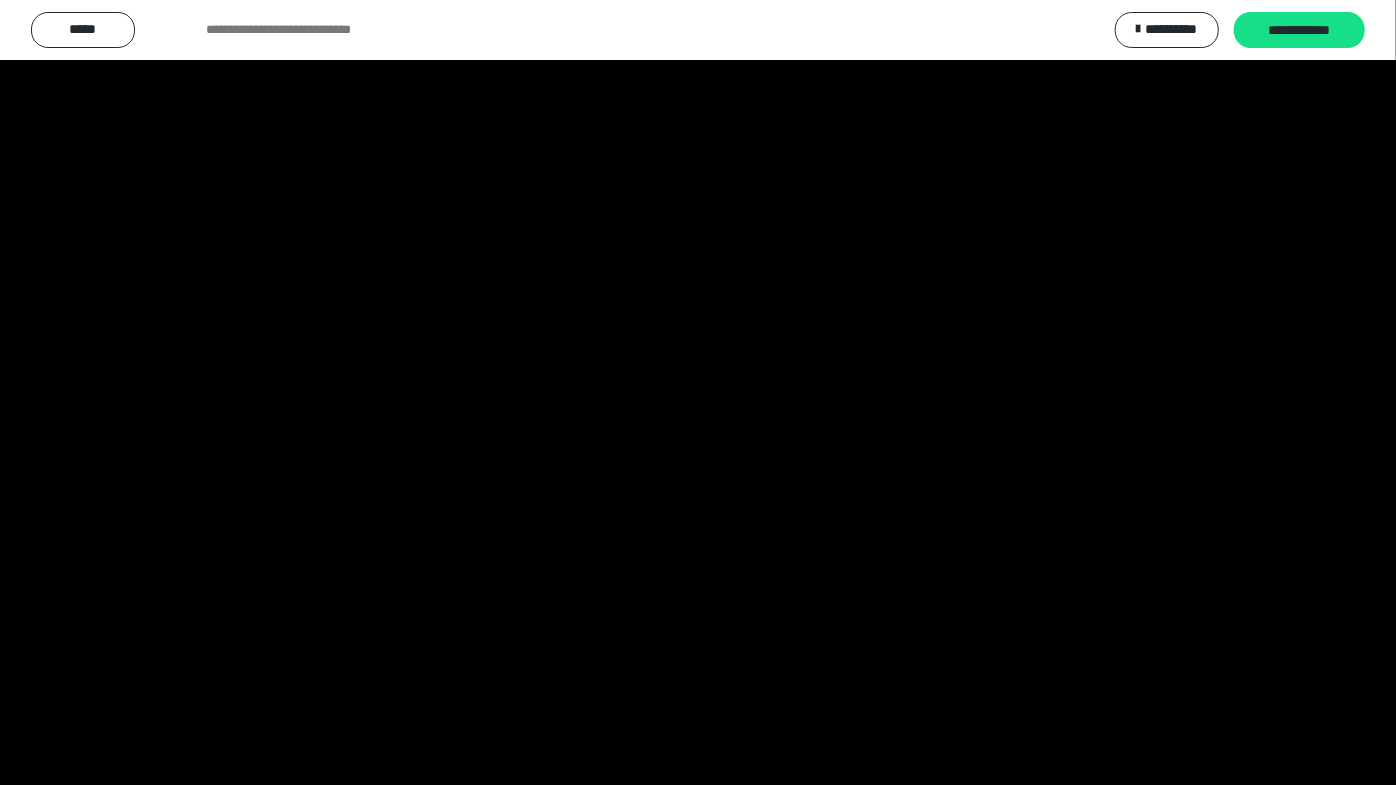 click at bounding box center [698, 392] 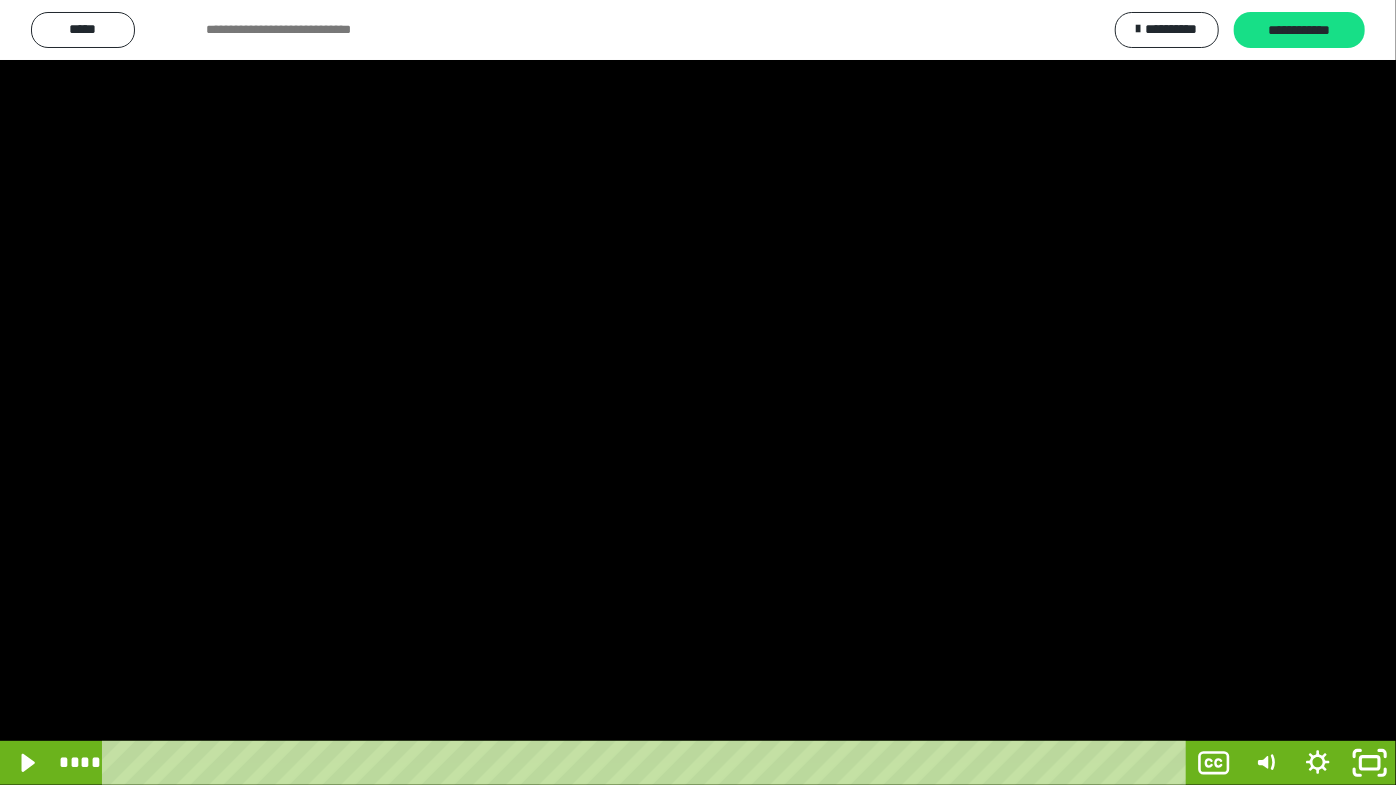 click at bounding box center (698, 392) 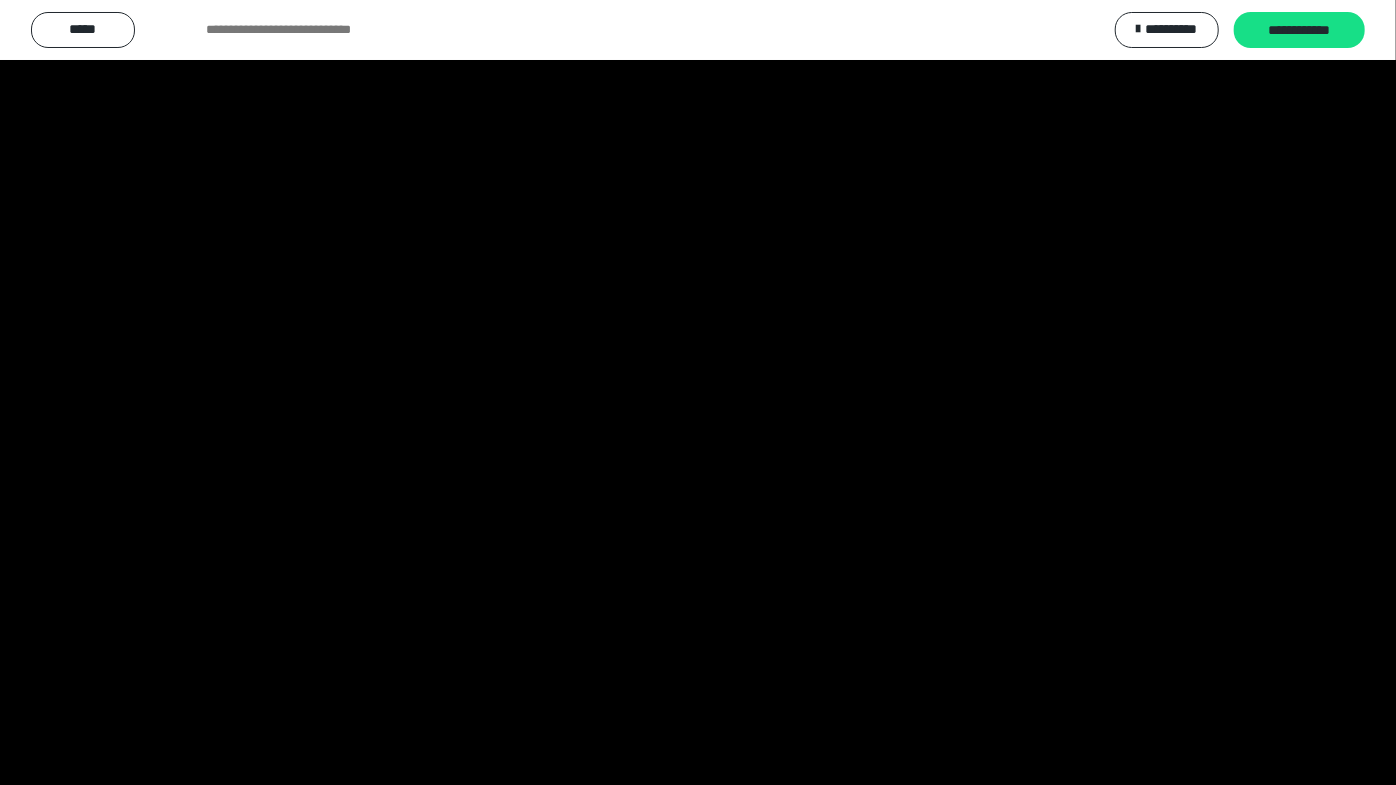 click at bounding box center (698, 392) 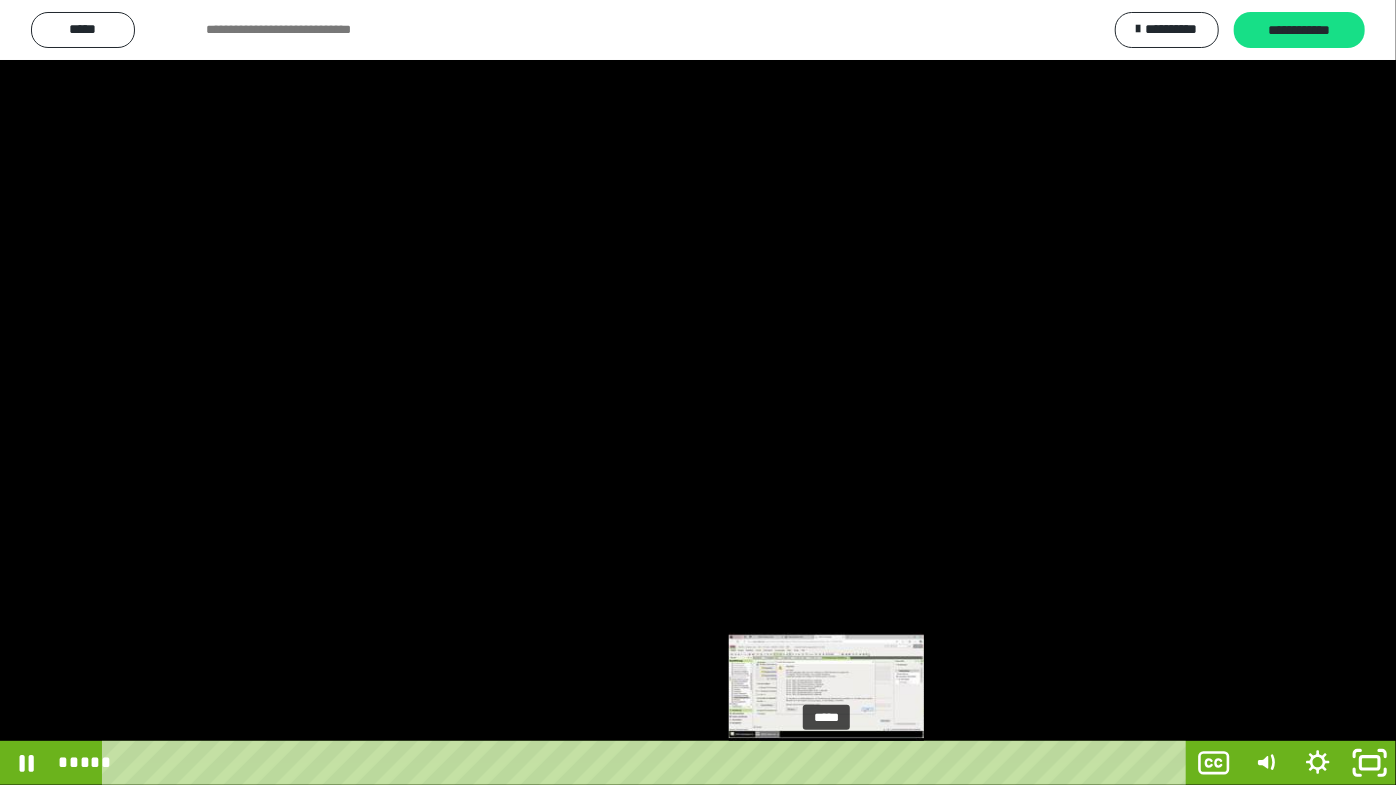 drag, startPoint x: 843, startPoint y: 762, endPoint x: 828, endPoint y: 762, distance: 15 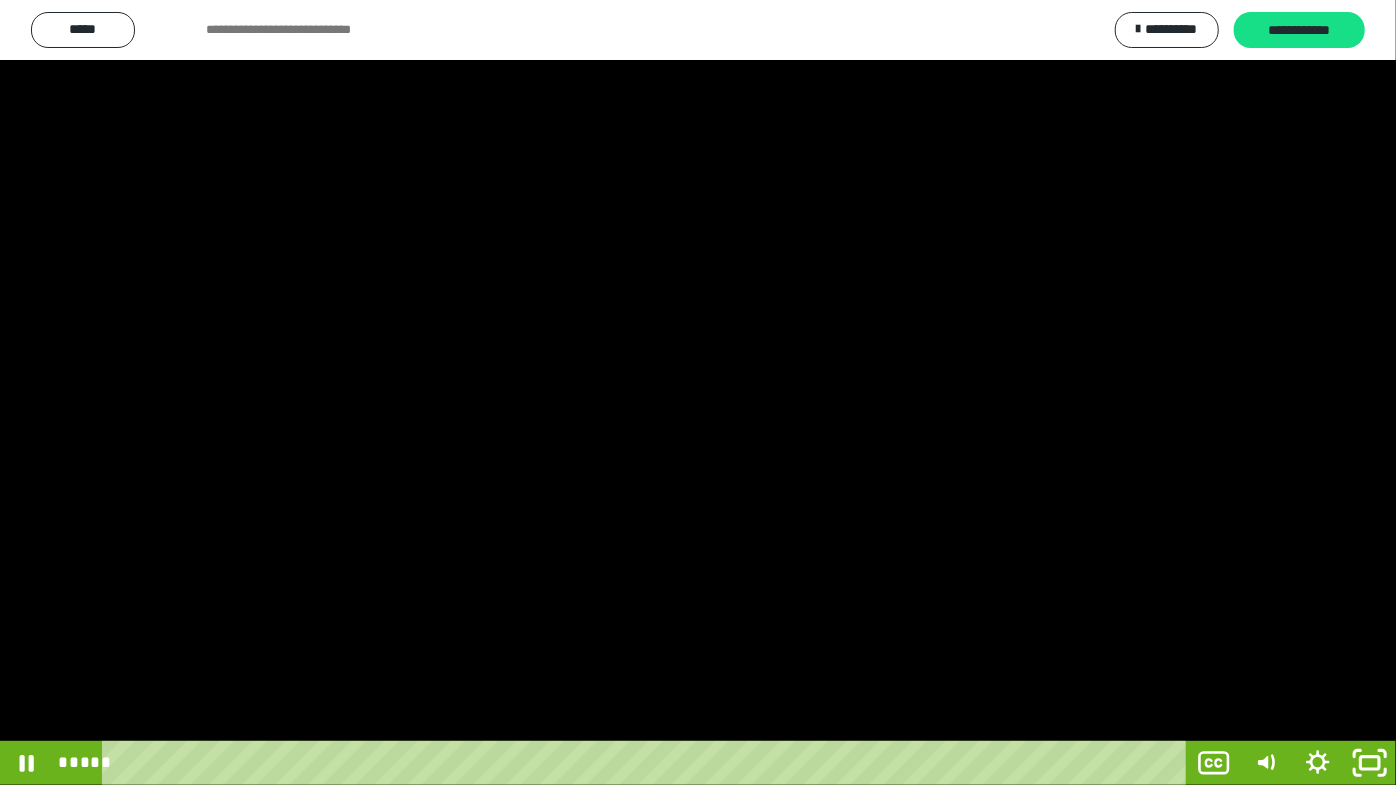 click at bounding box center [698, 392] 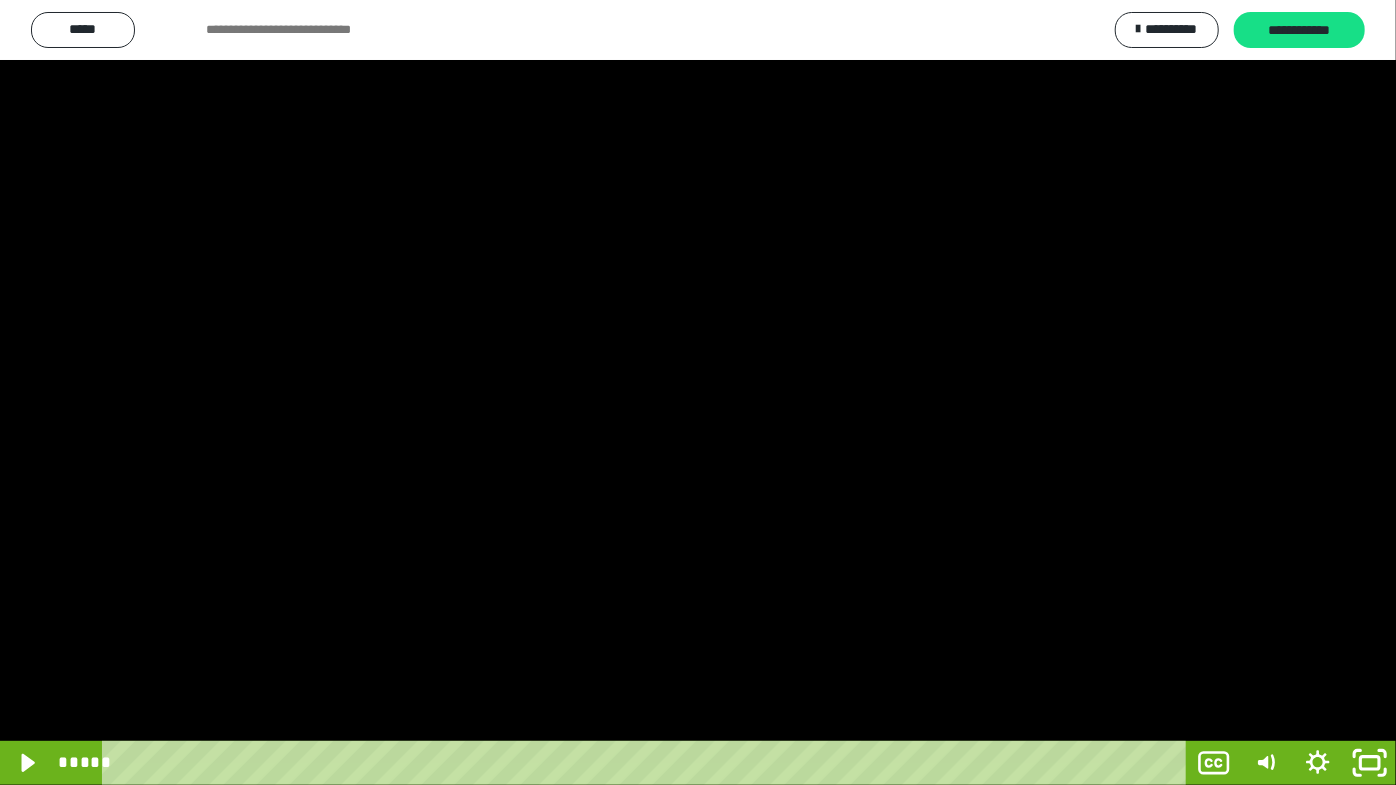 click at bounding box center [698, 392] 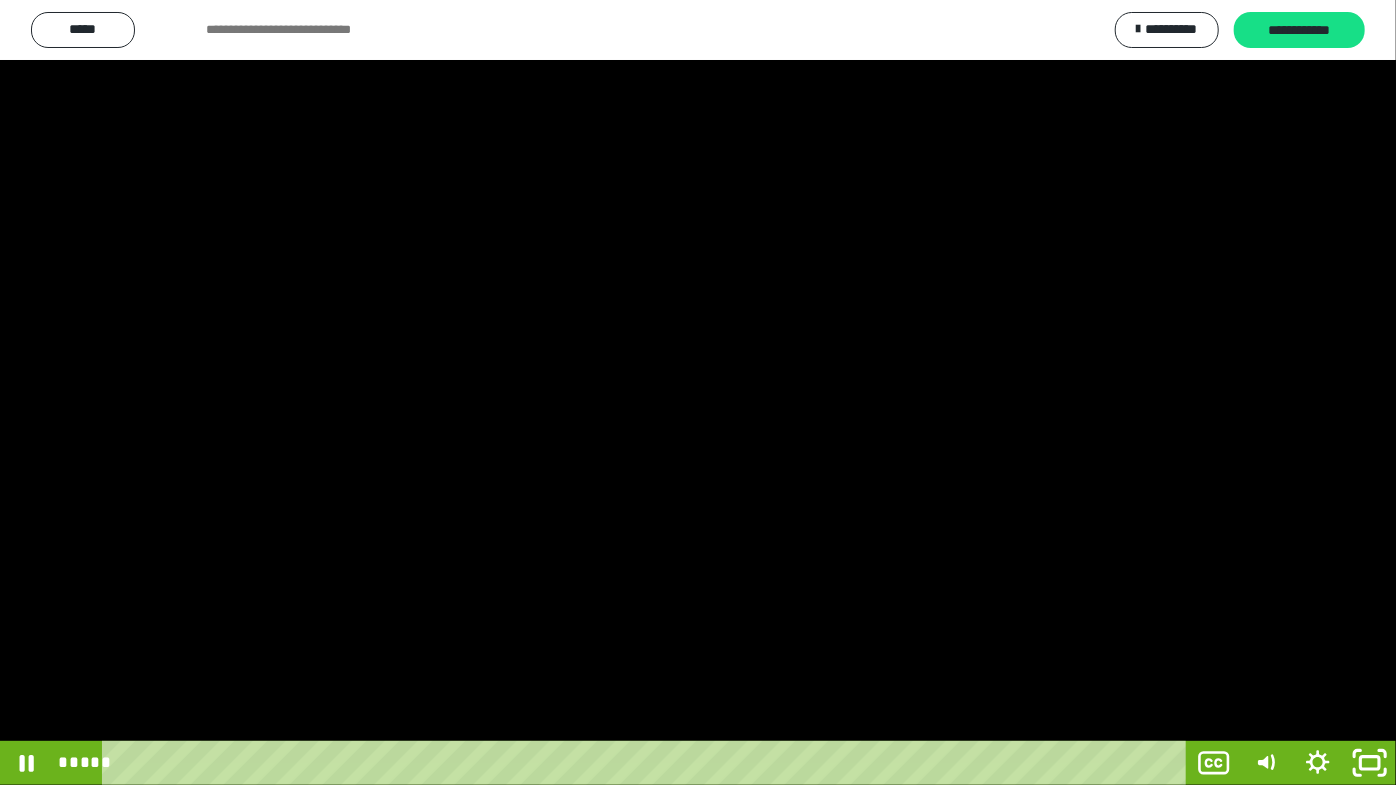 click at bounding box center [698, 392] 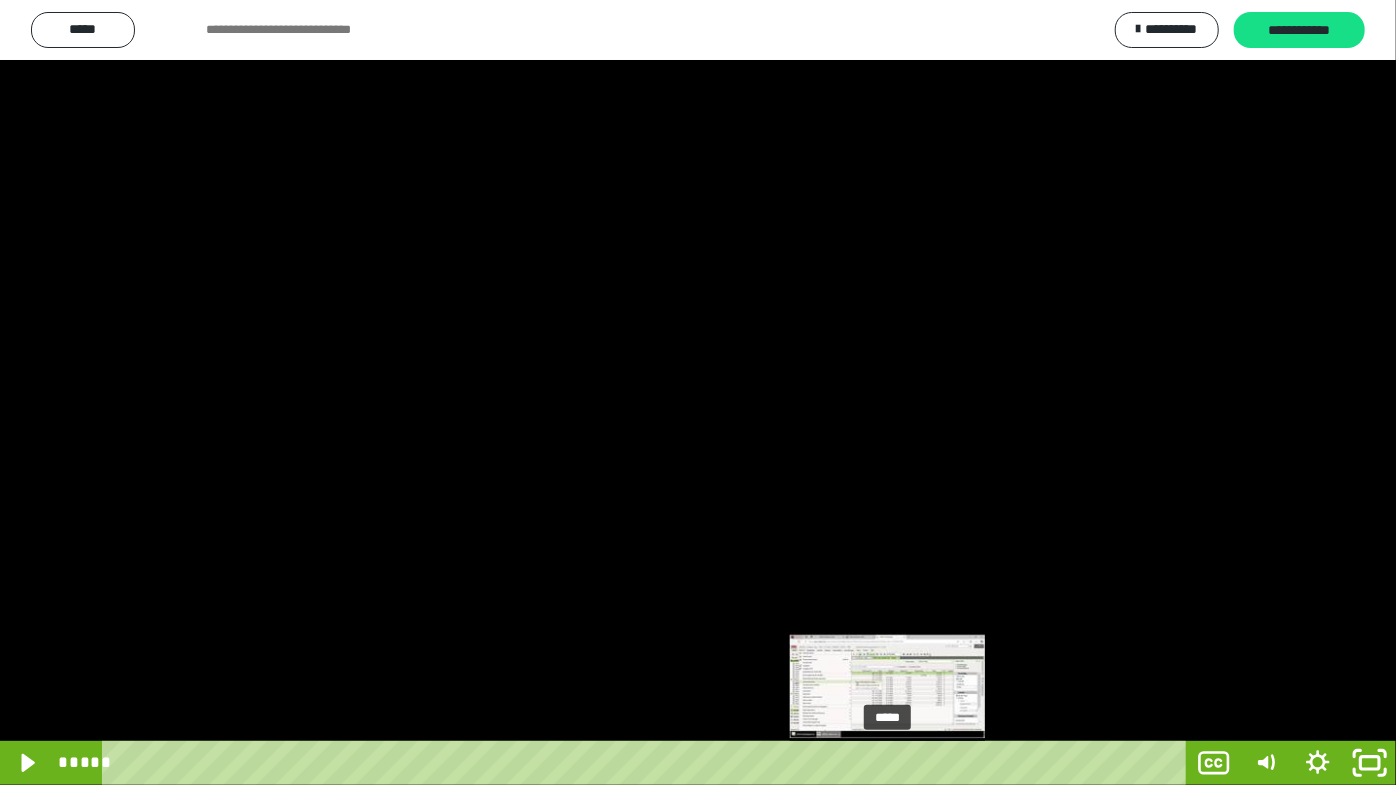 drag, startPoint x: 912, startPoint y: 764, endPoint x: 889, endPoint y: 764, distance: 23 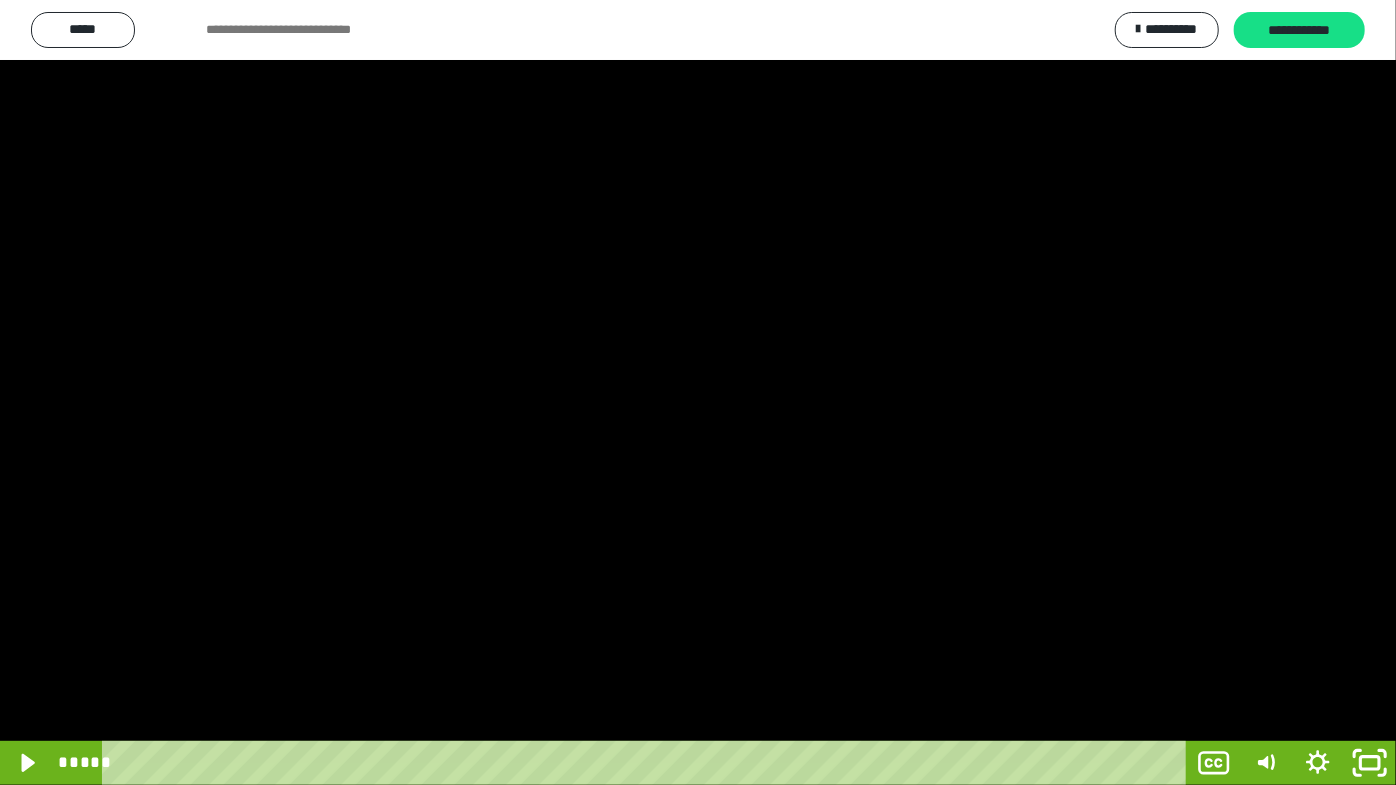 click at bounding box center [698, 392] 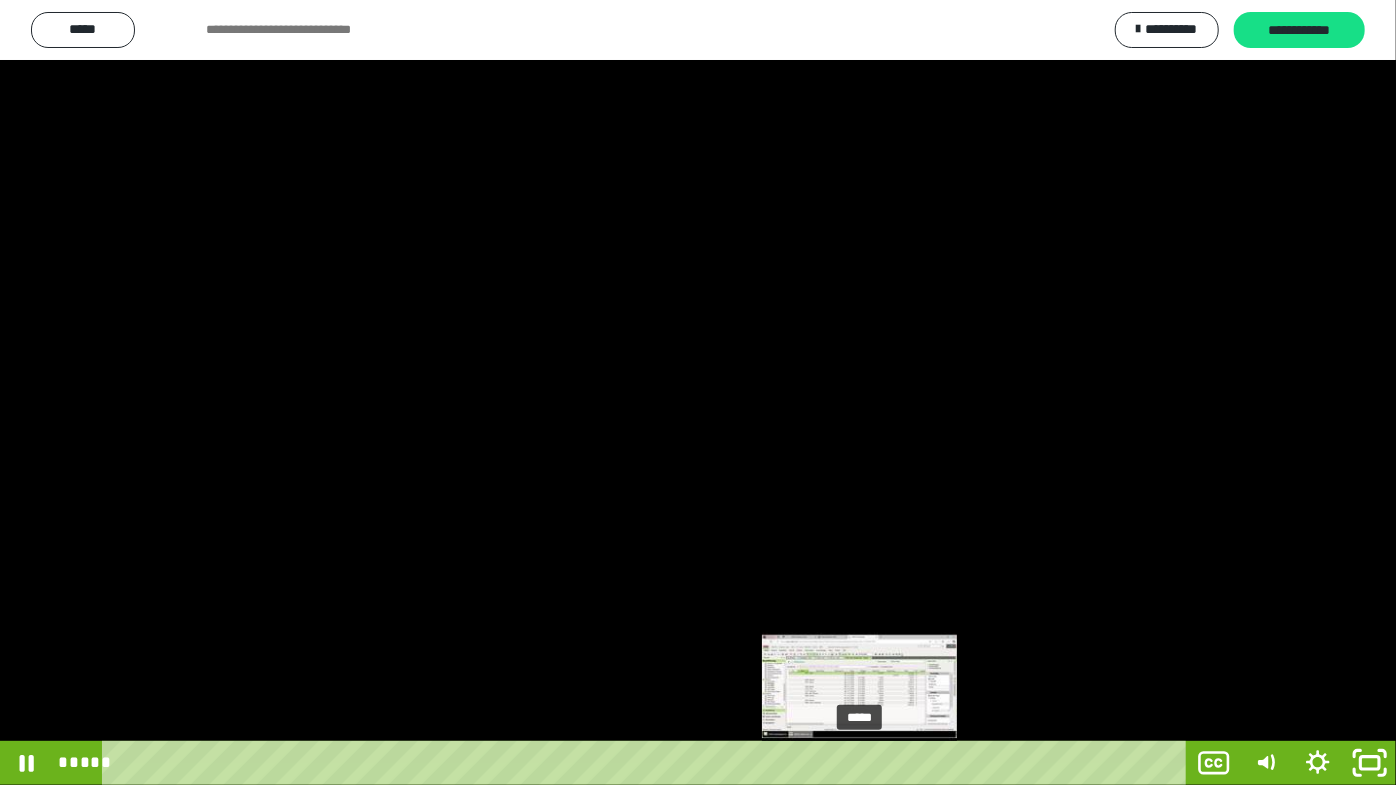 click on "*****" at bounding box center (649, 763) 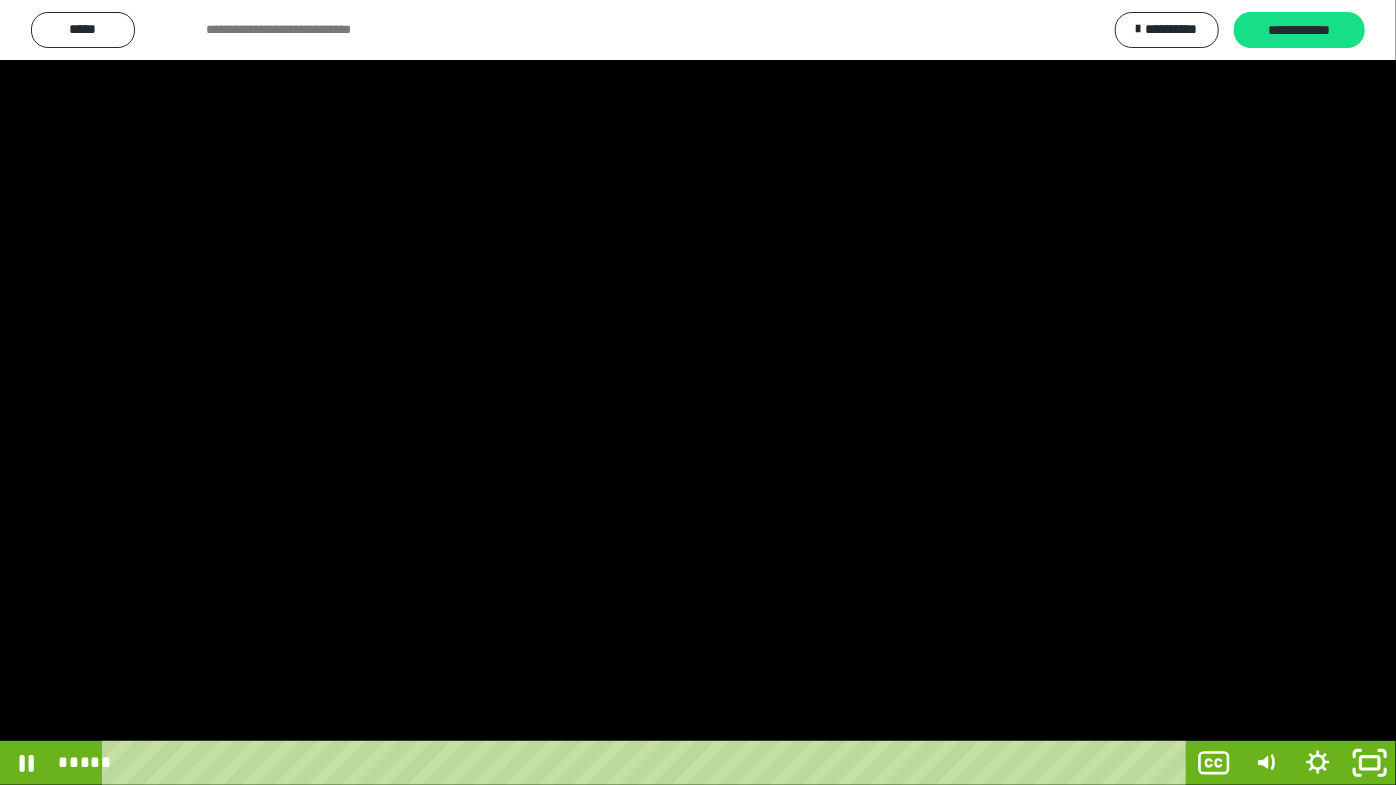 click at bounding box center (698, 392) 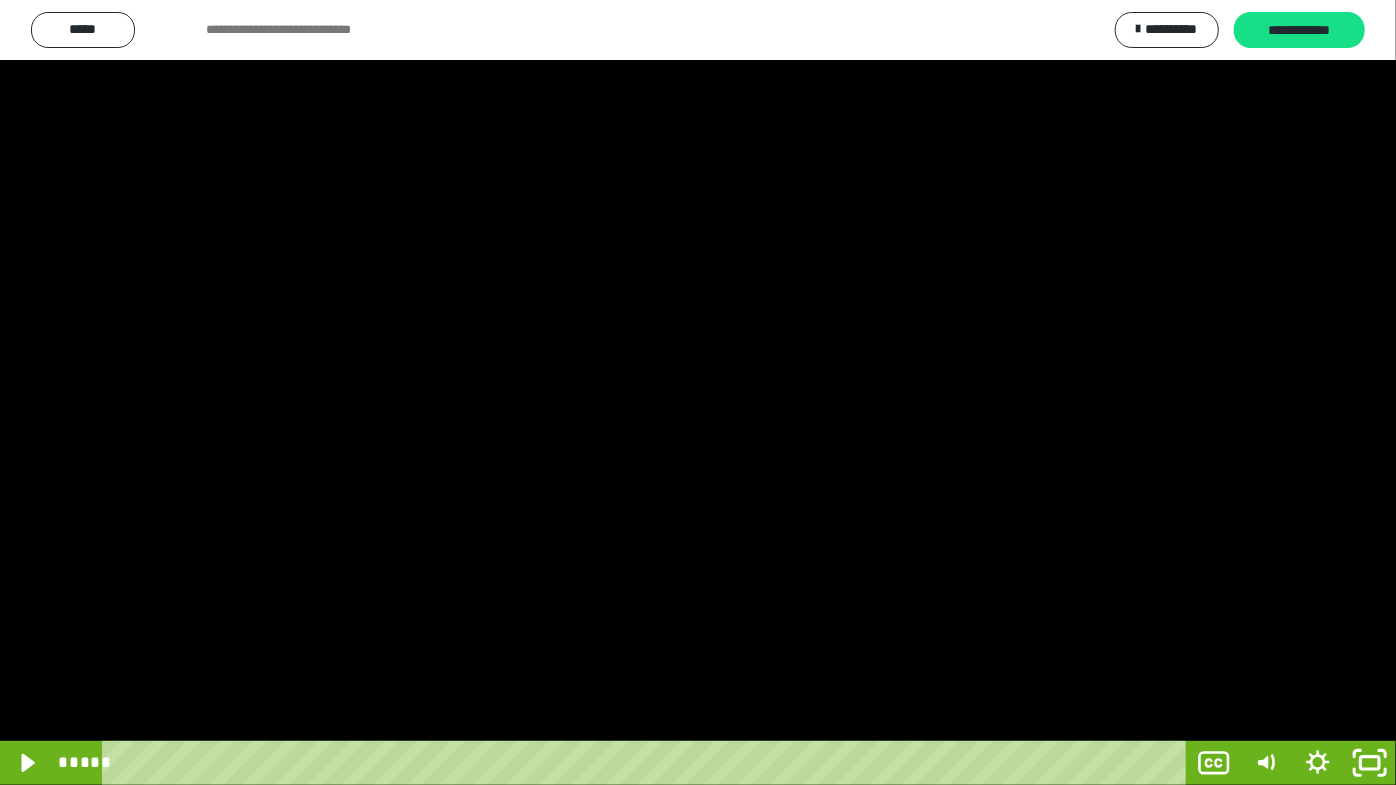 click at bounding box center (698, 392) 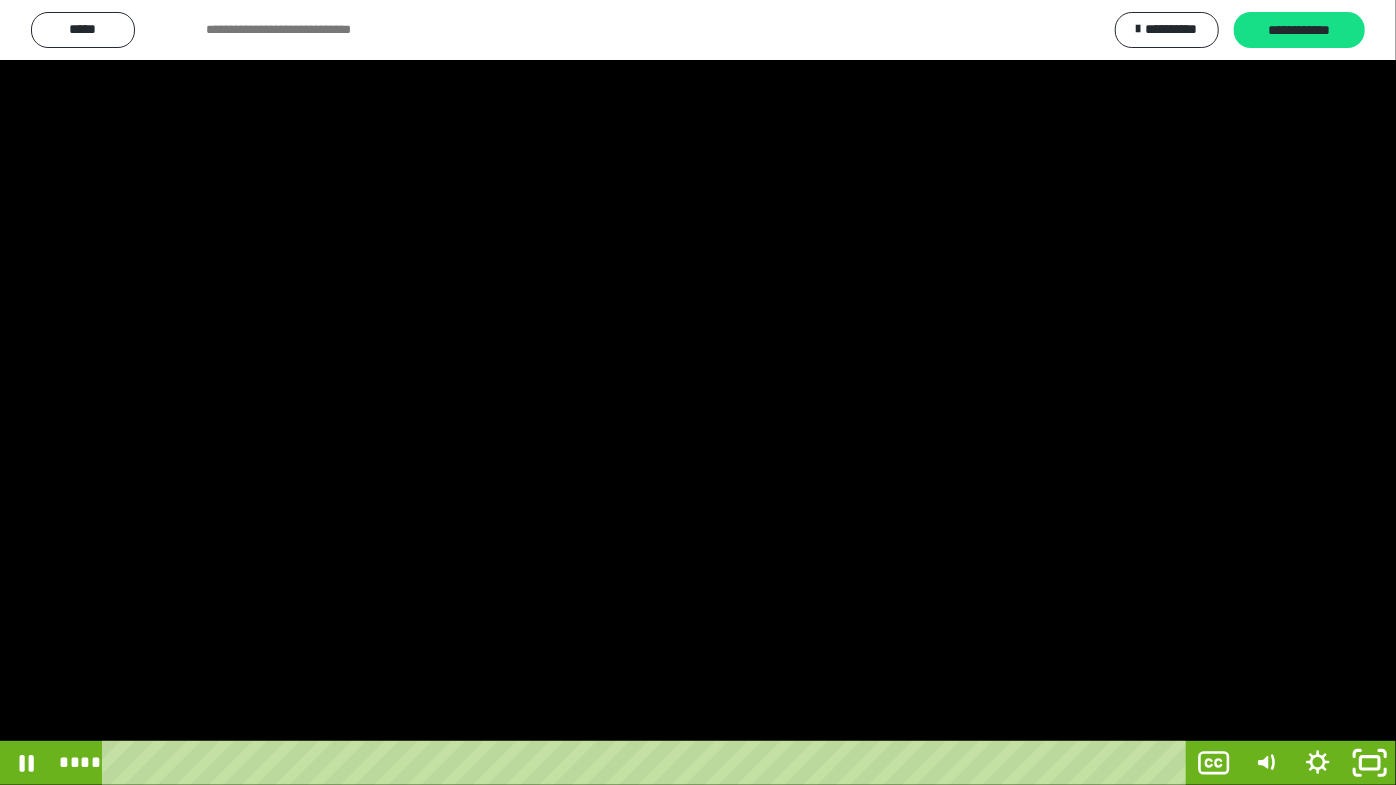 click at bounding box center [698, 392] 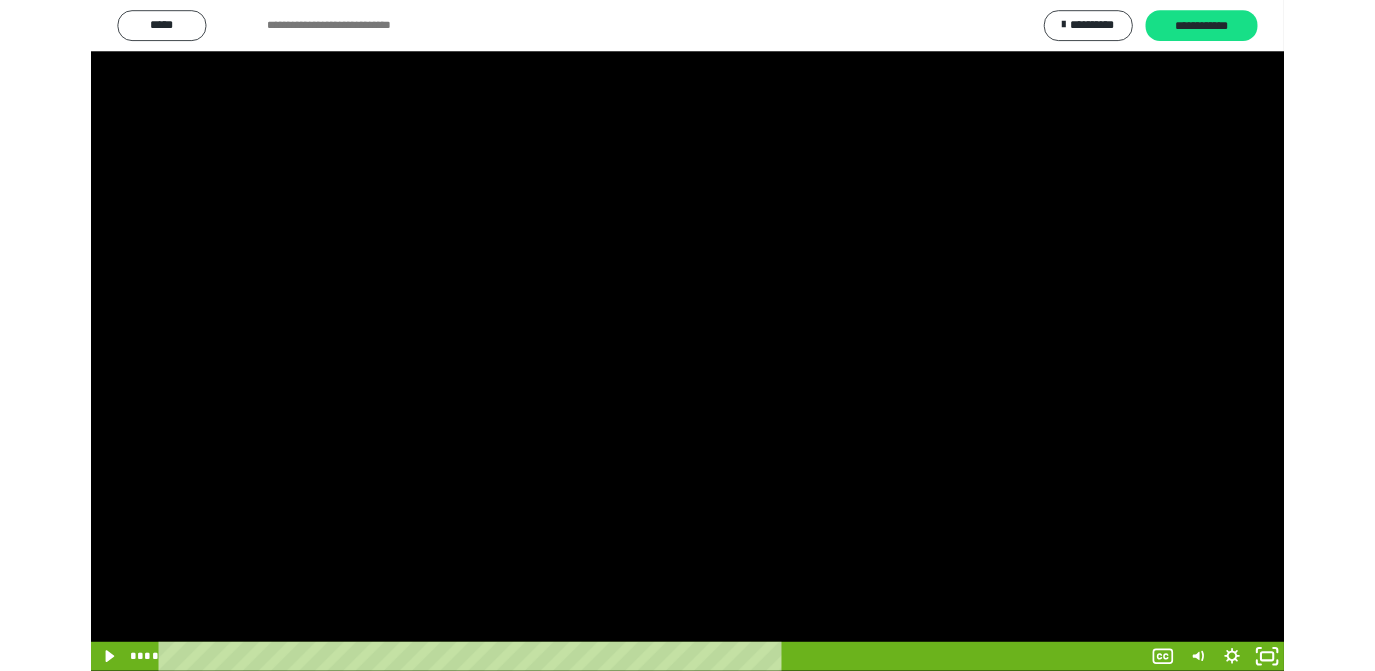 scroll, scrollTop: 163, scrollLeft: 0, axis: vertical 